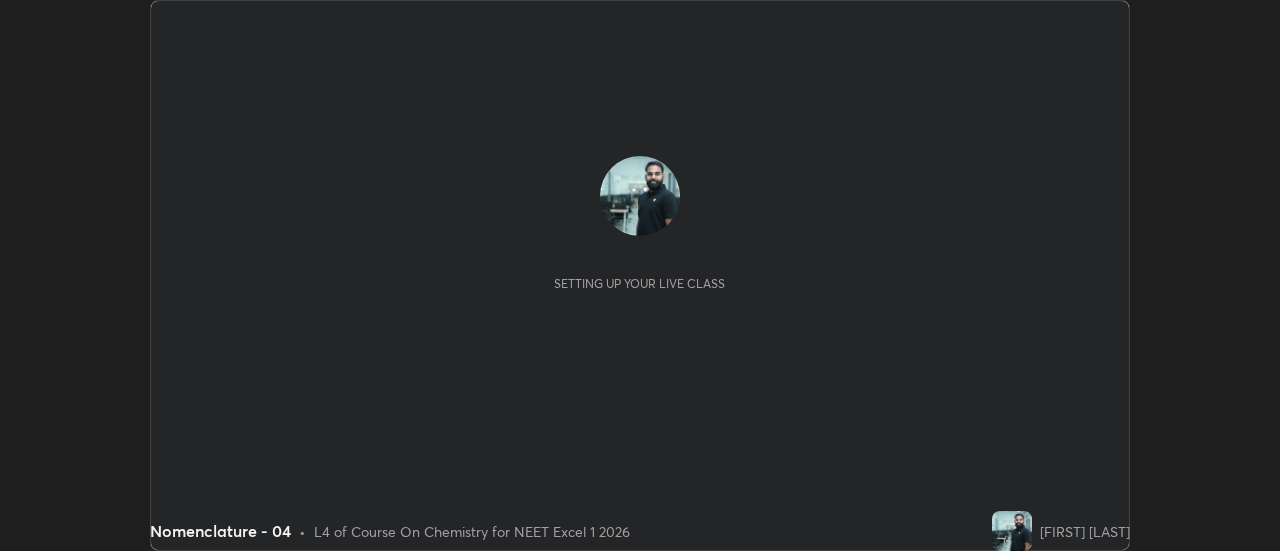 scroll, scrollTop: 0, scrollLeft: 0, axis: both 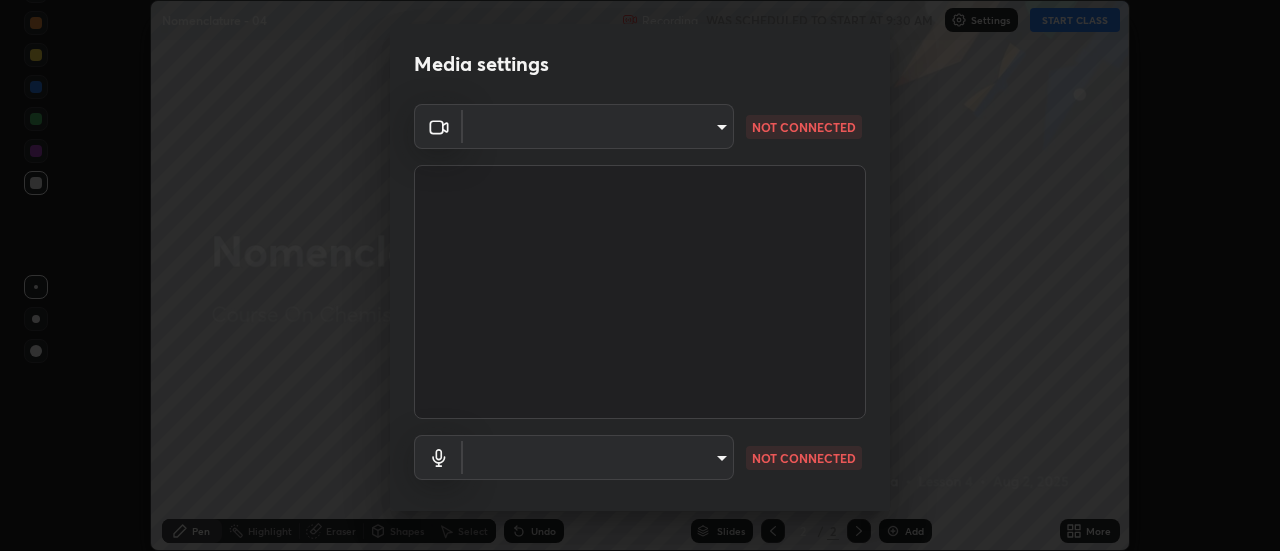 type on "b824b6a50507c2aa7935cbbe04181019069ab9832a06c4c86264e2e57790493c" 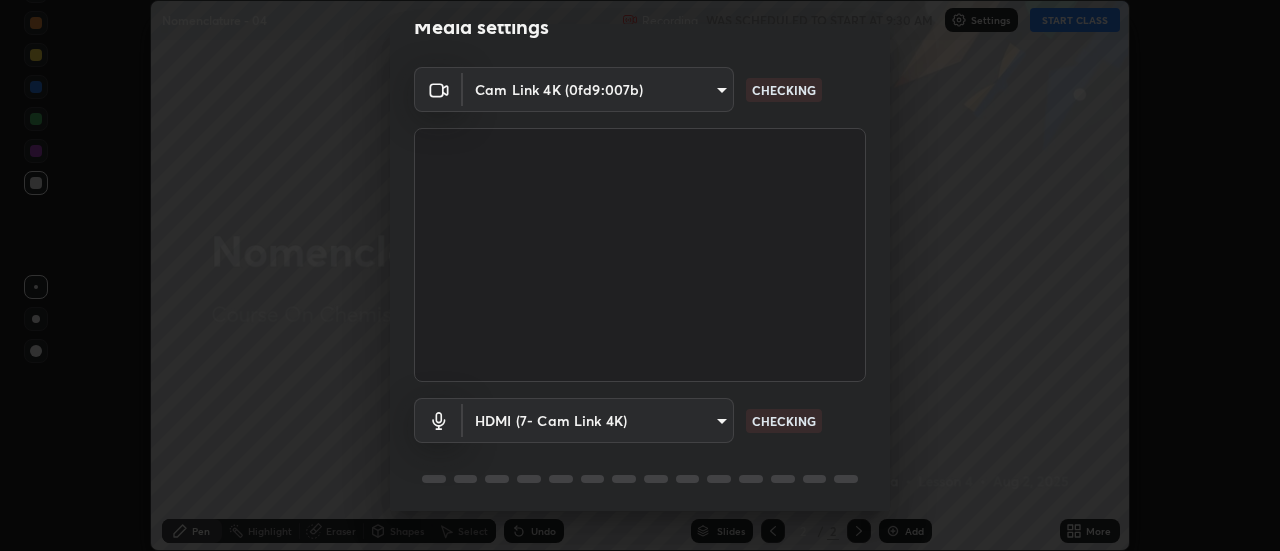 scroll, scrollTop: 105, scrollLeft: 0, axis: vertical 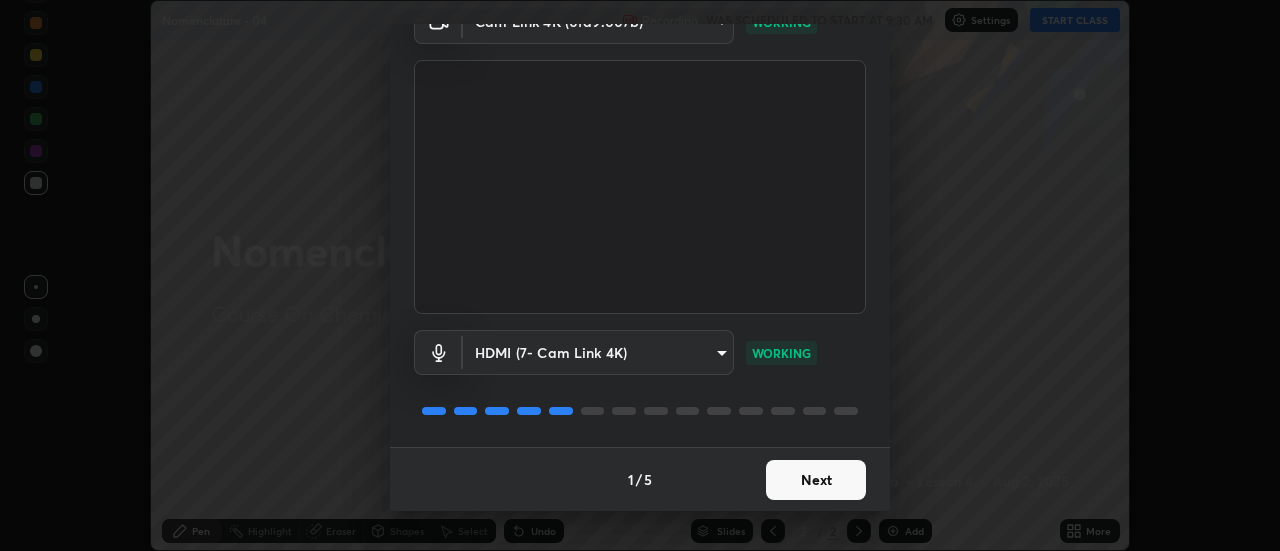click on "Next" at bounding box center (816, 480) 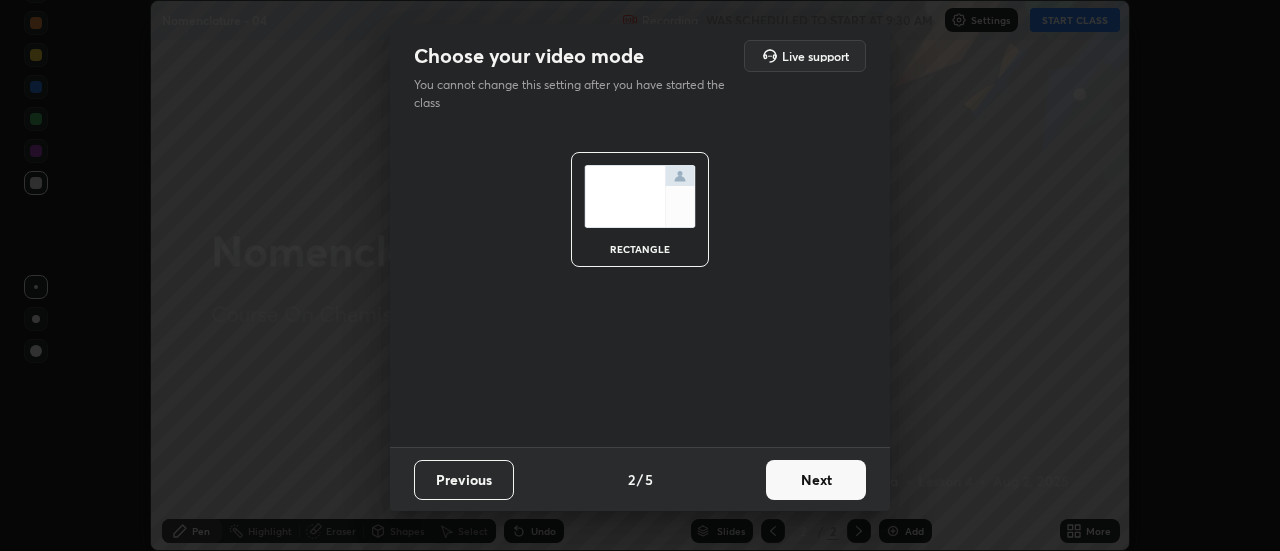 scroll, scrollTop: 0, scrollLeft: 0, axis: both 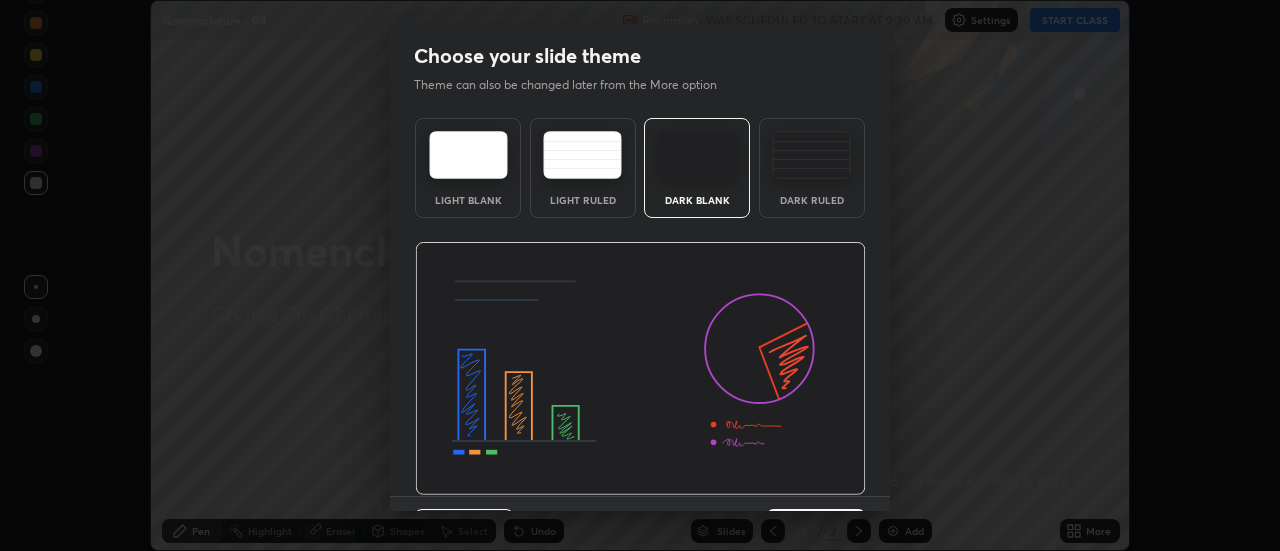 click on "Choose your slide theme Theme can also be changed later from the More option Light Blank Light Ruled Dark Blank Dark Ruled Previous 3 / 5 Next" at bounding box center (640, 275) 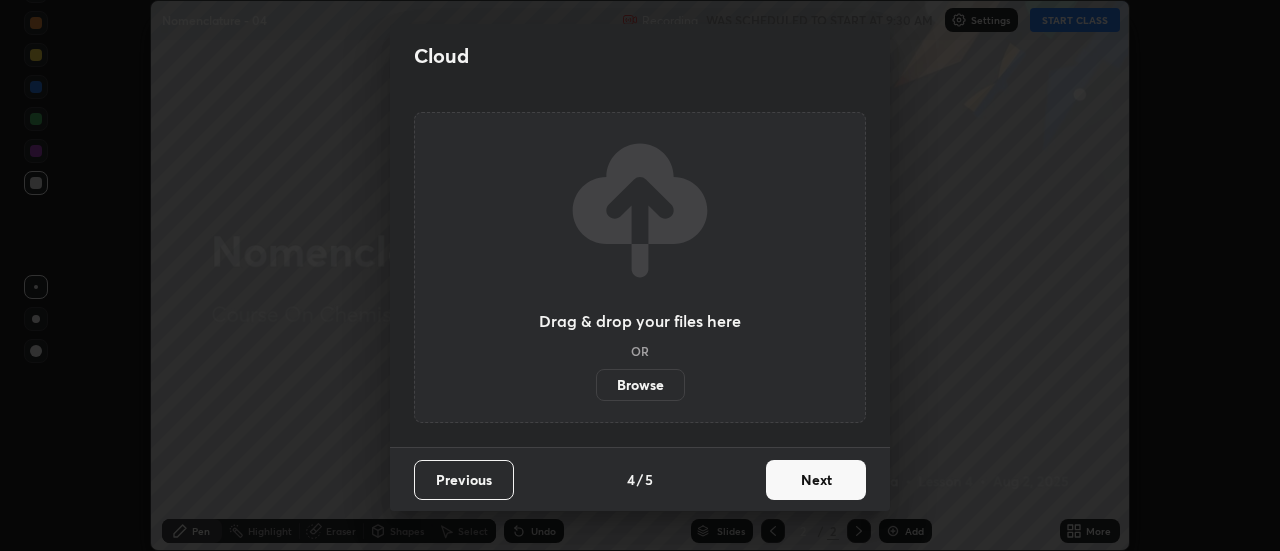 click on "Next" at bounding box center [816, 480] 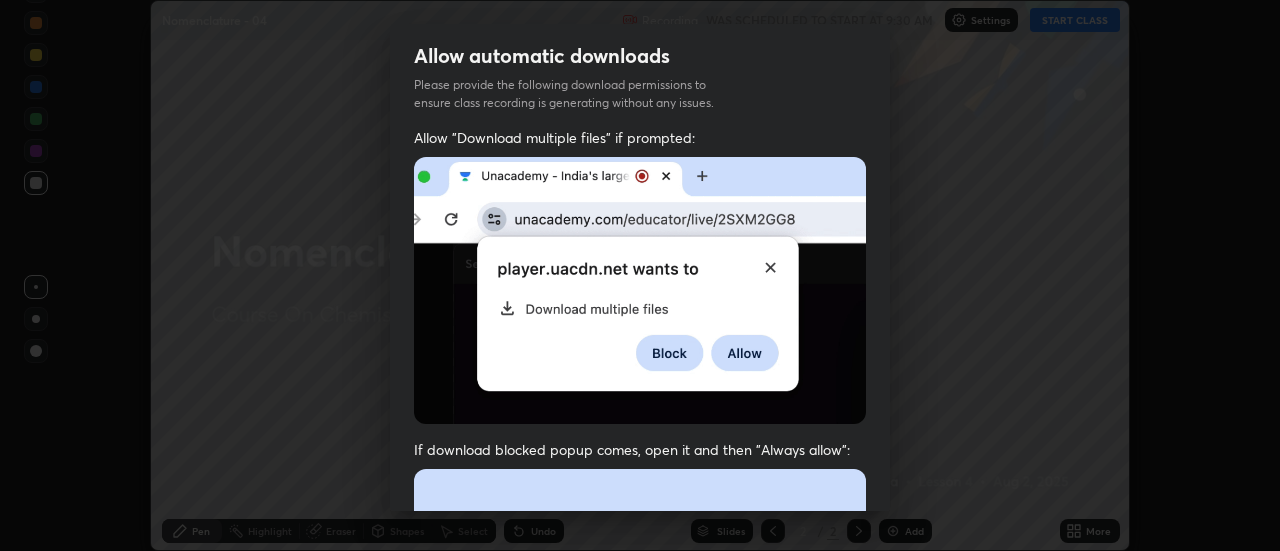click at bounding box center [640, 687] 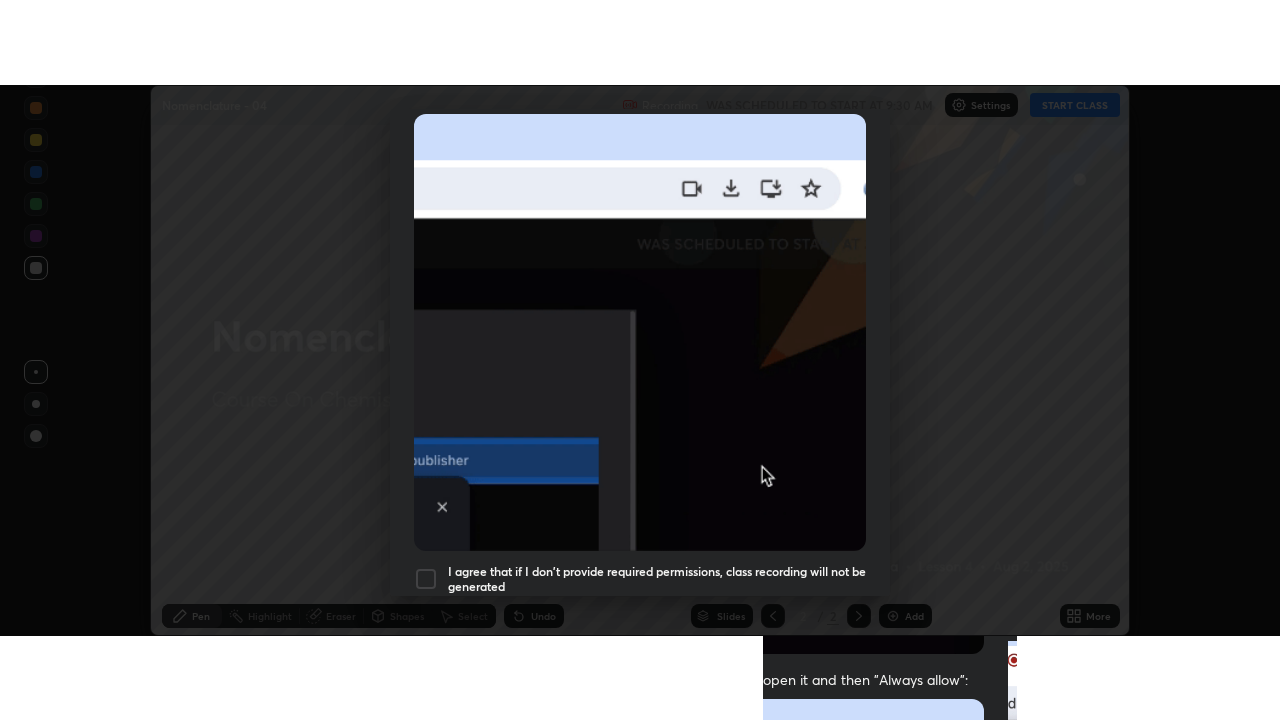 scroll, scrollTop: 513, scrollLeft: 0, axis: vertical 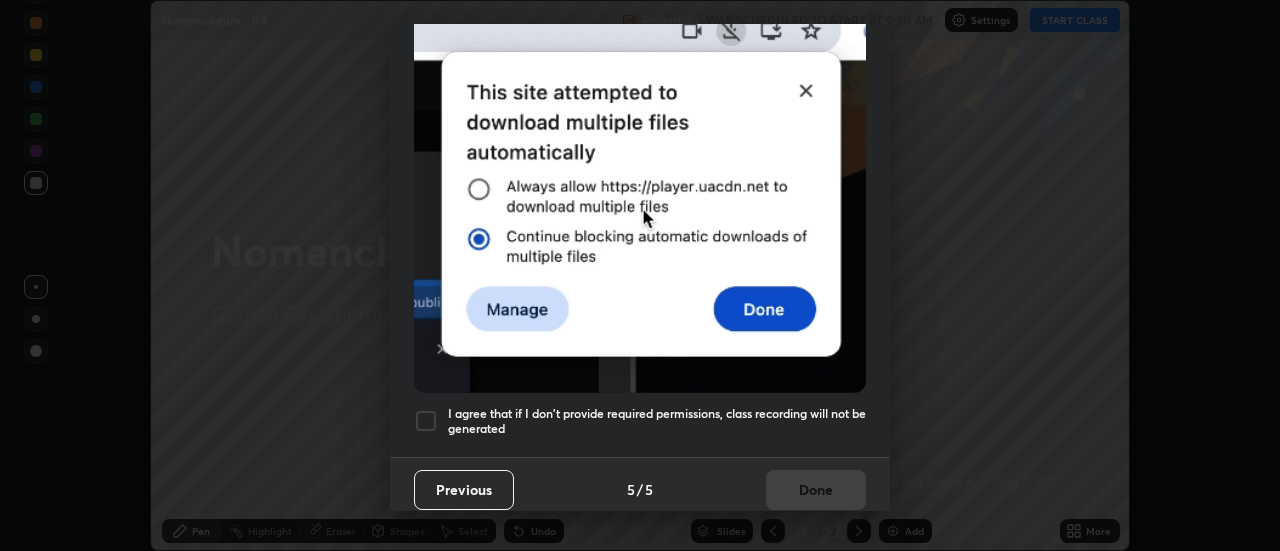 click on "I agree that if I don't provide required permissions, class recording will not be generated" at bounding box center (657, 421) 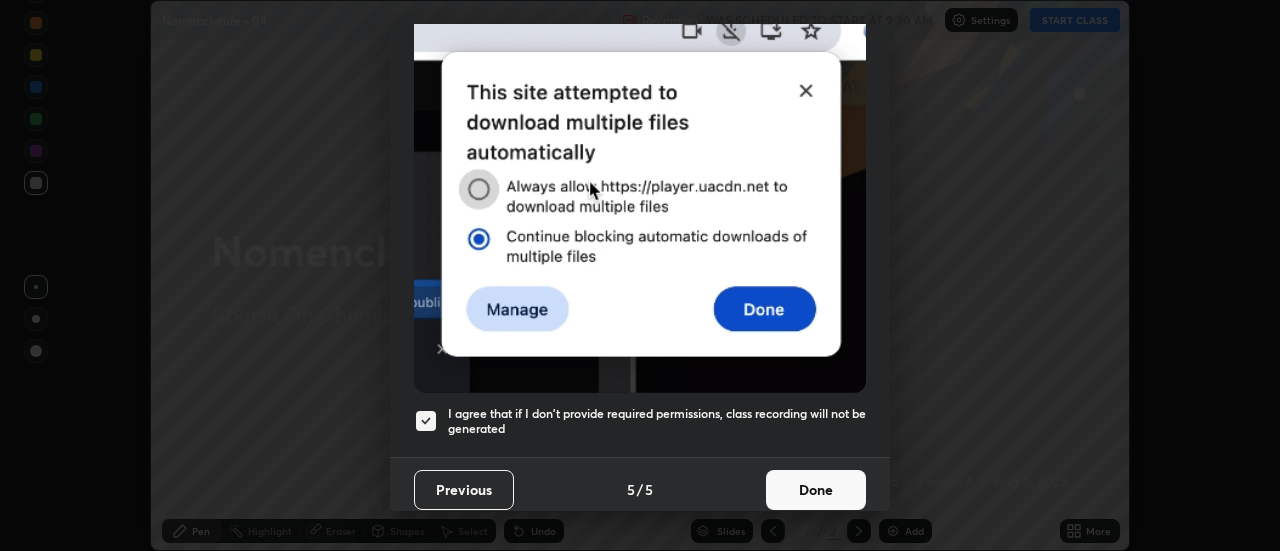 click on "Done" at bounding box center [816, 490] 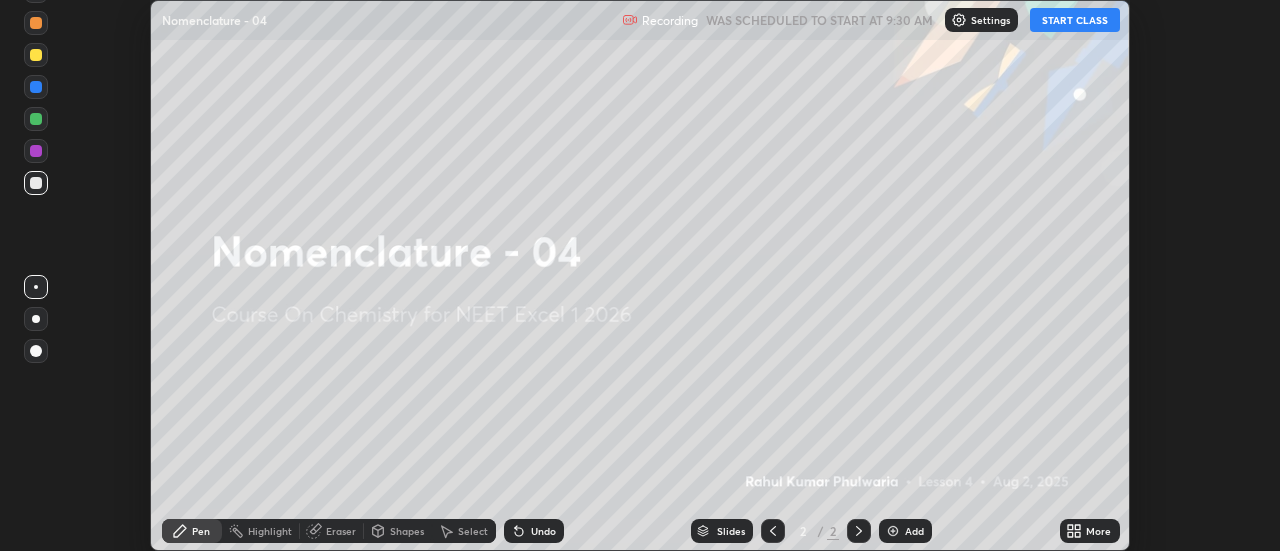 click 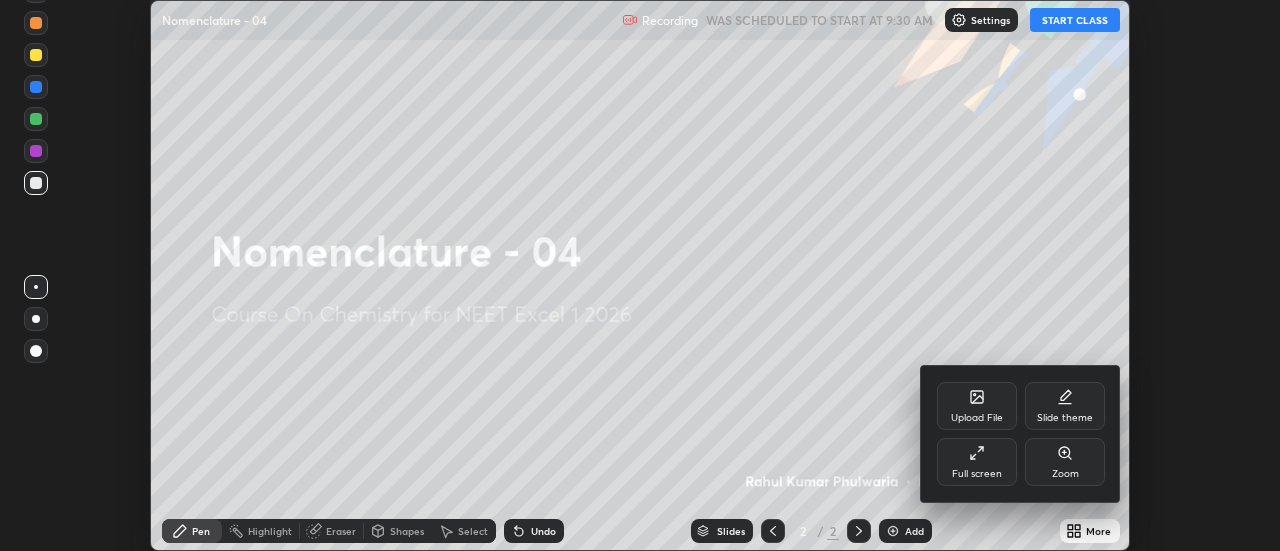 click on "Full screen" at bounding box center [977, 462] 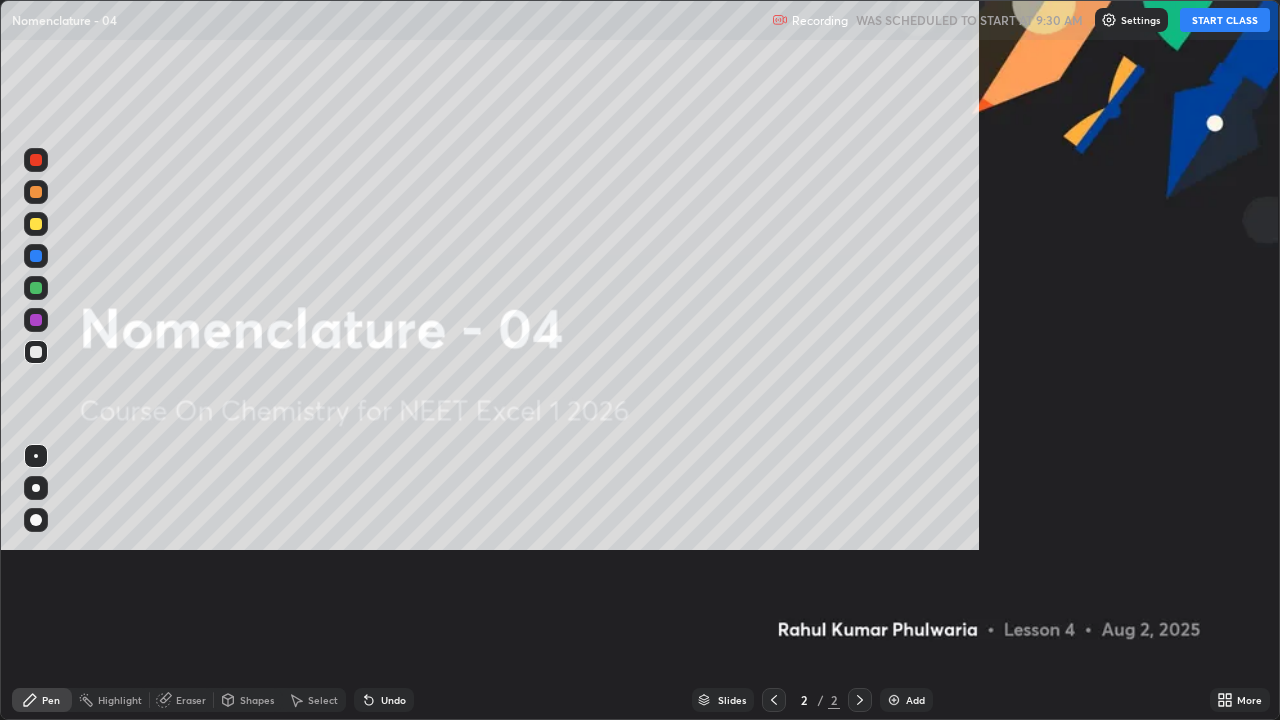 scroll, scrollTop: 99280, scrollLeft: 98720, axis: both 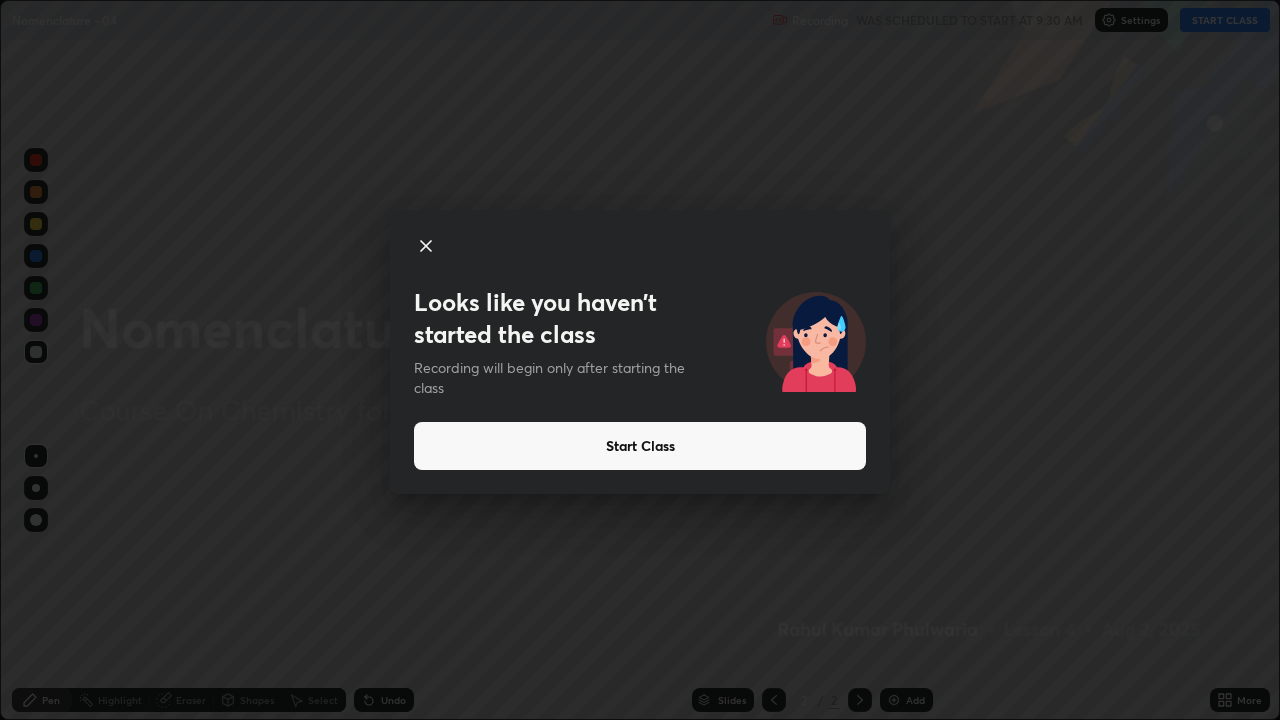 click on "Start Class" at bounding box center [640, 446] 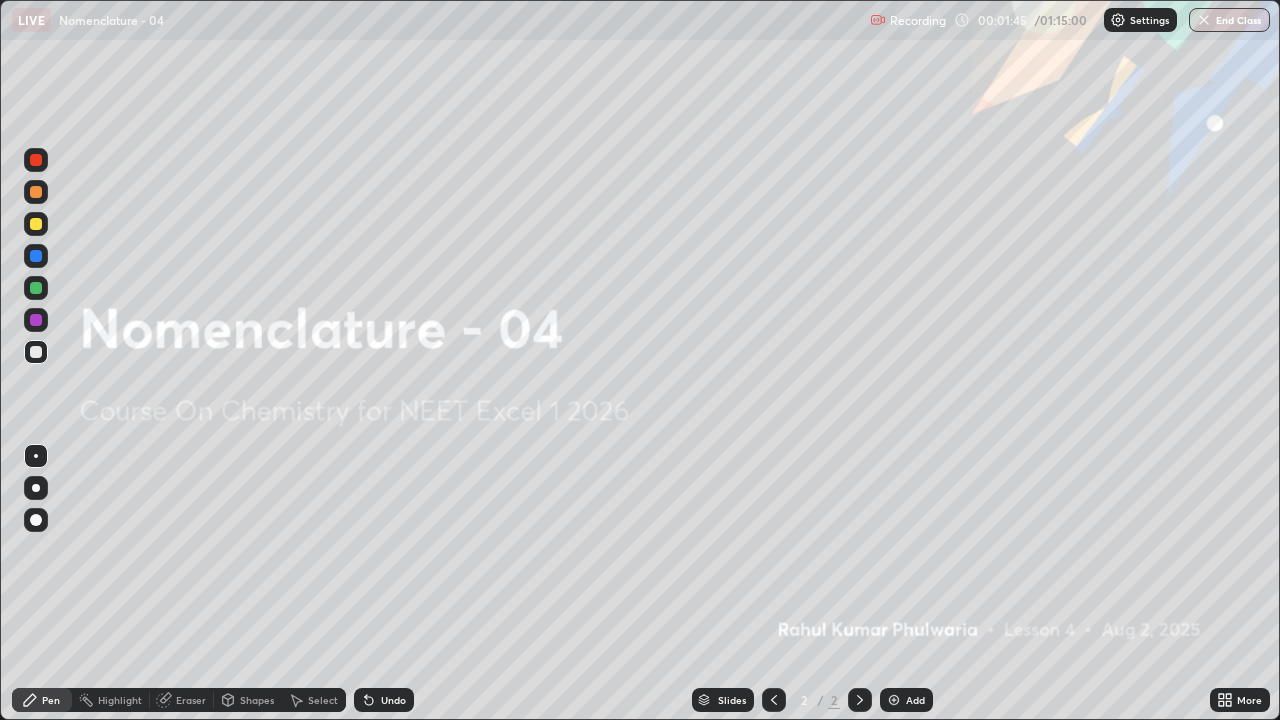 click at bounding box center (894, 700) 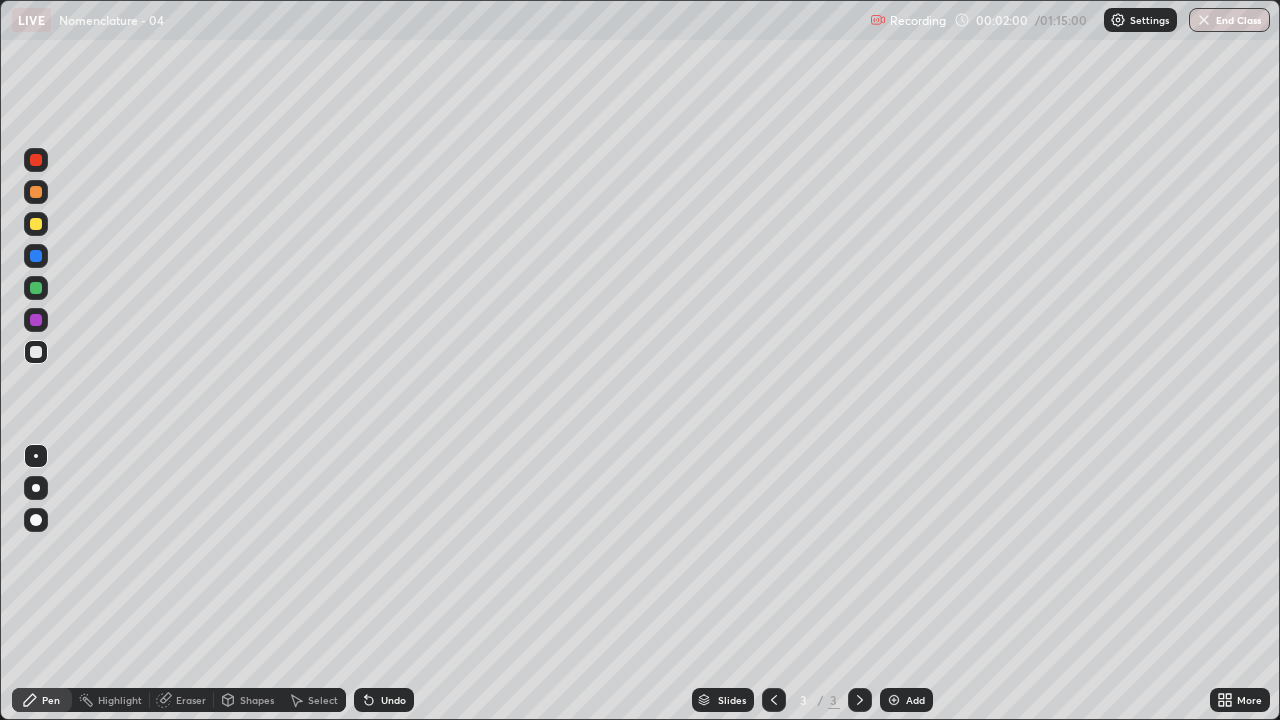 click at bounding box center [894, 700] 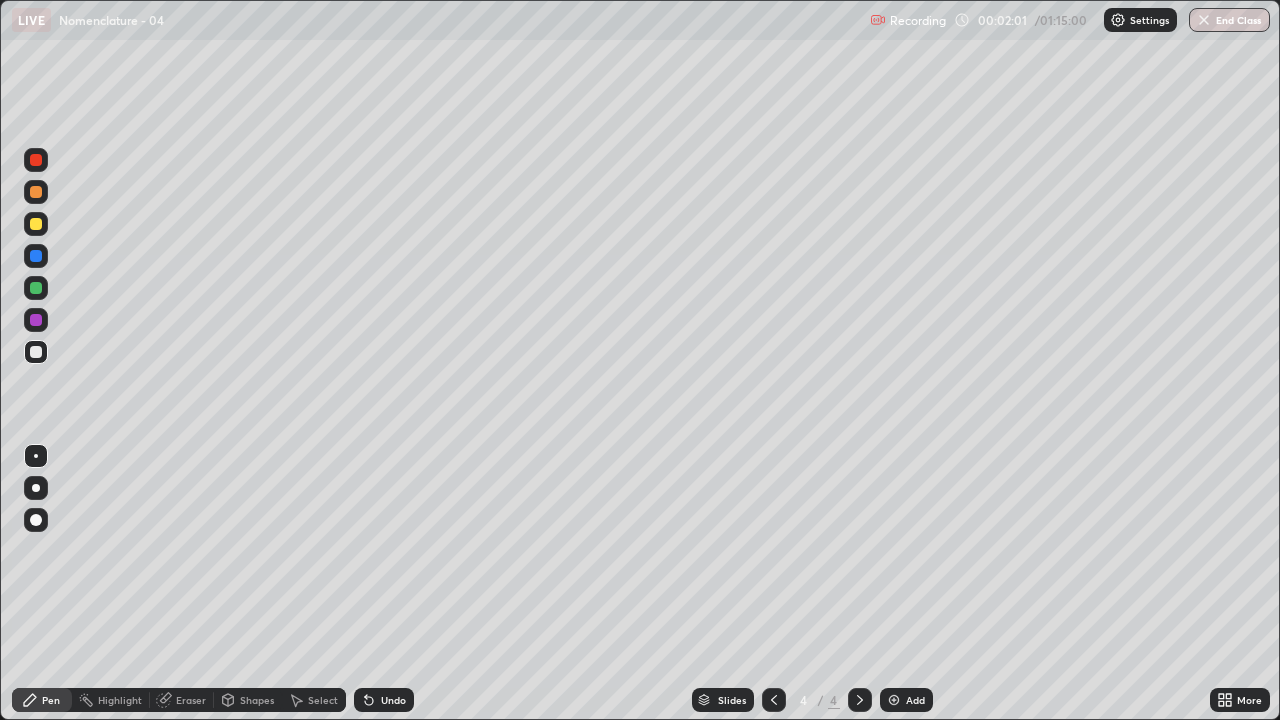 click 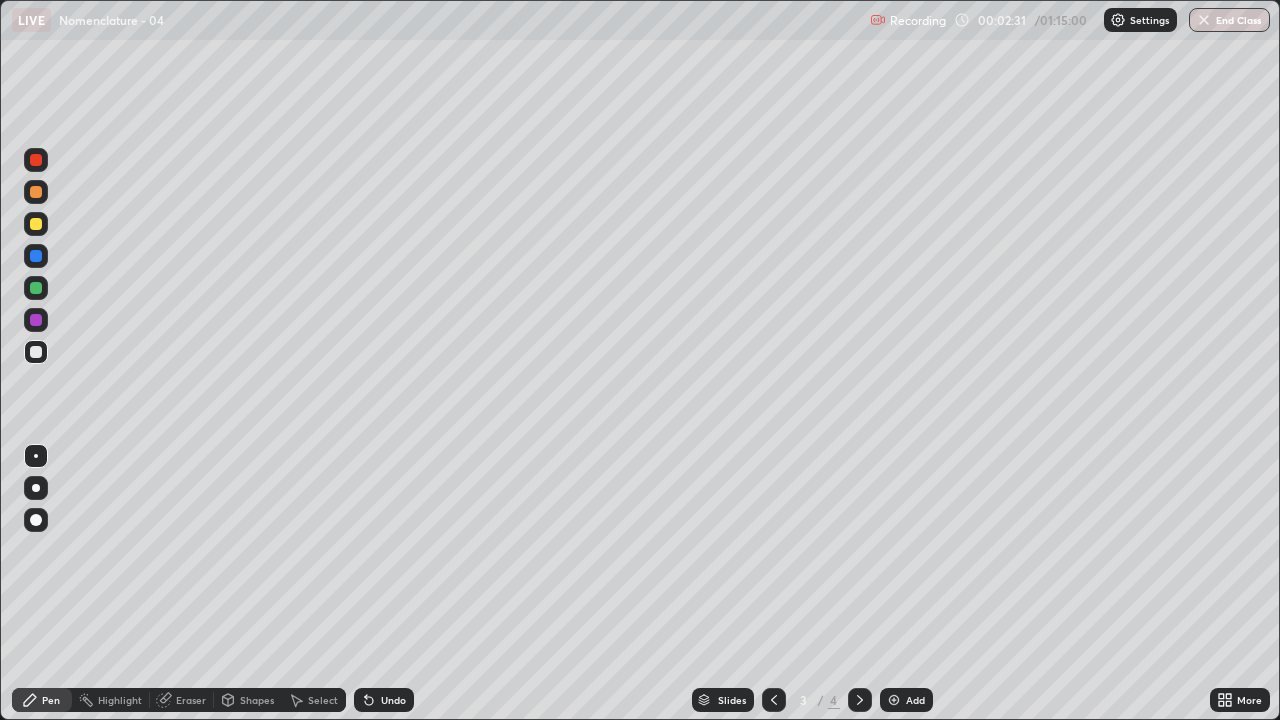 click at bounding box center (36, 160) 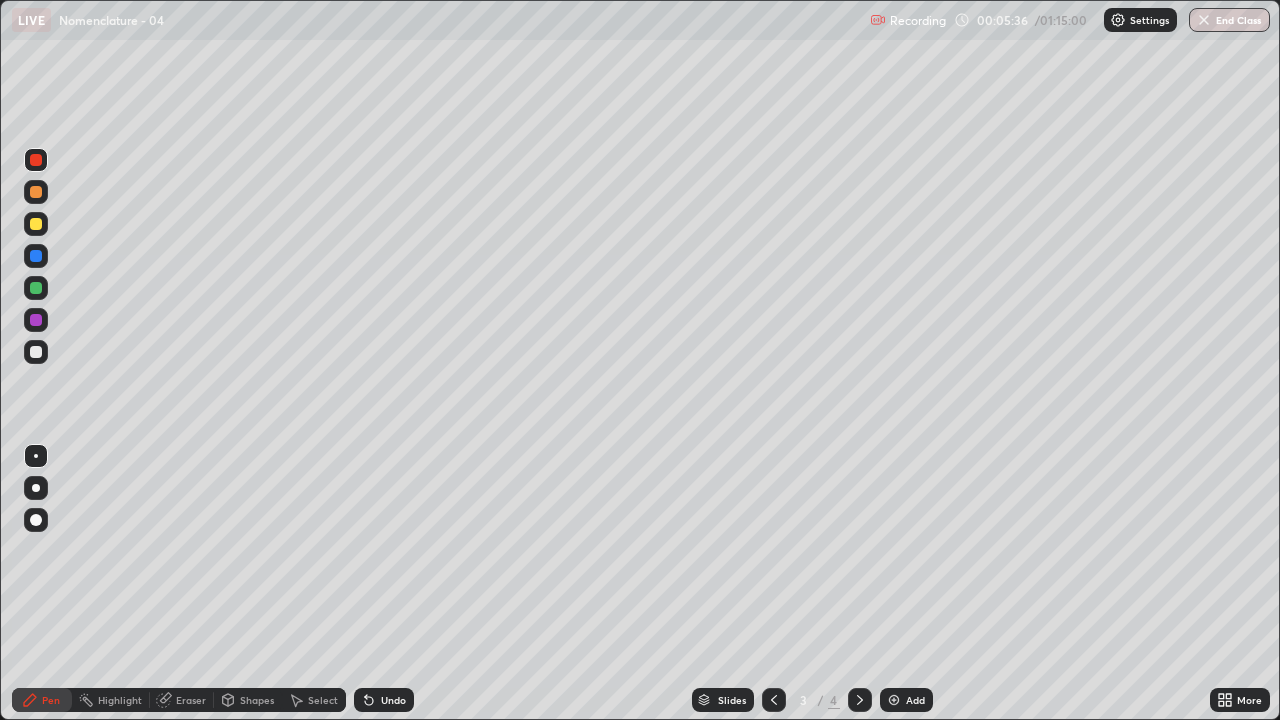 click at bounding box center (36, 288) 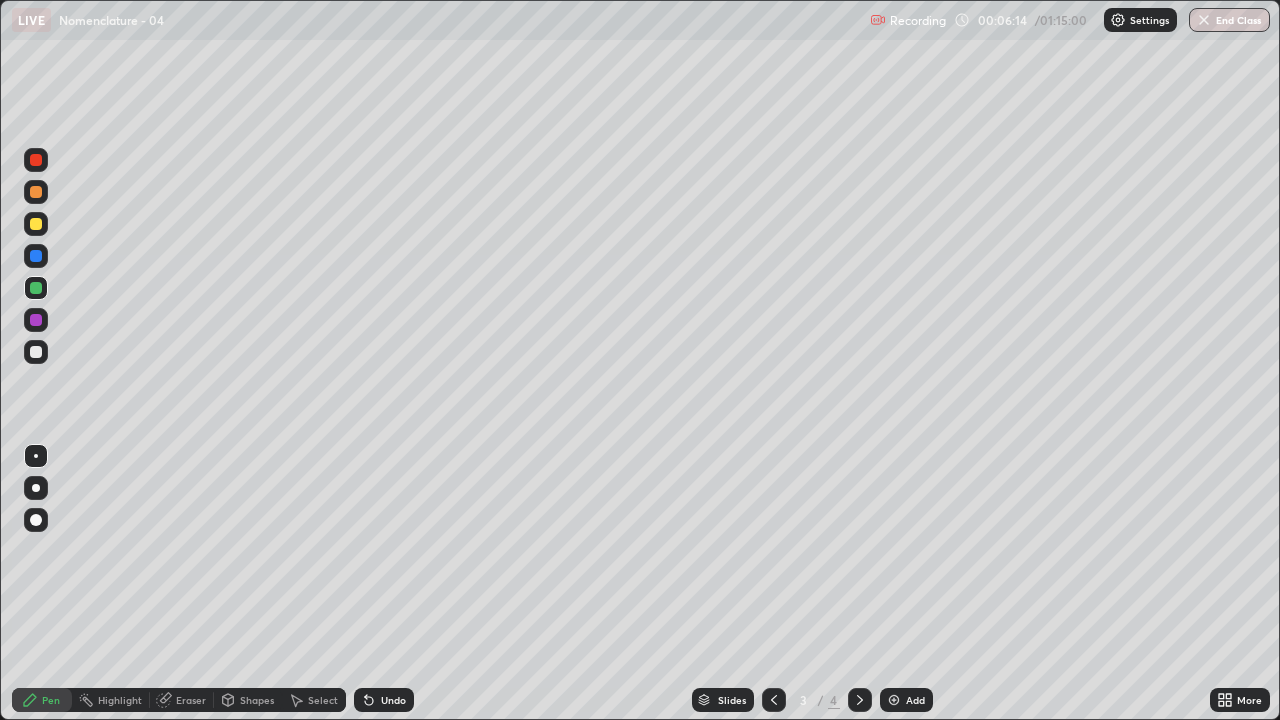 click at bounding box center [36, 352] 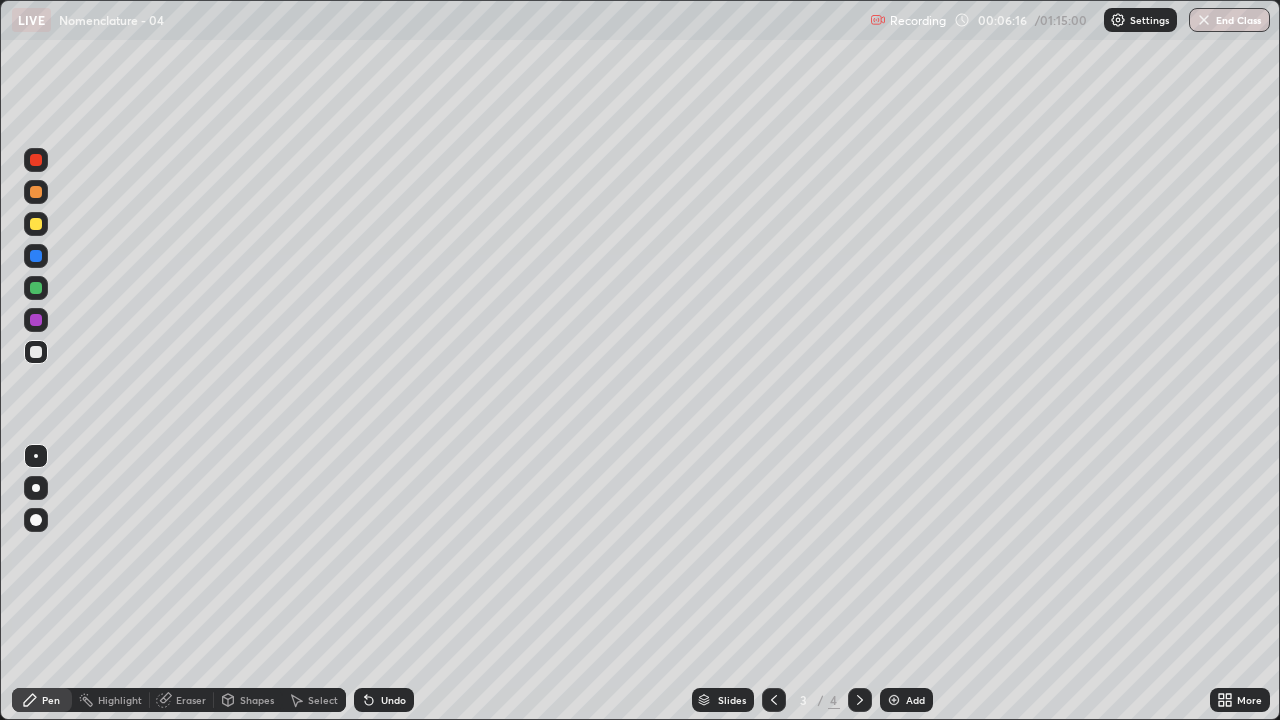 click at bounding box center (36, 160) 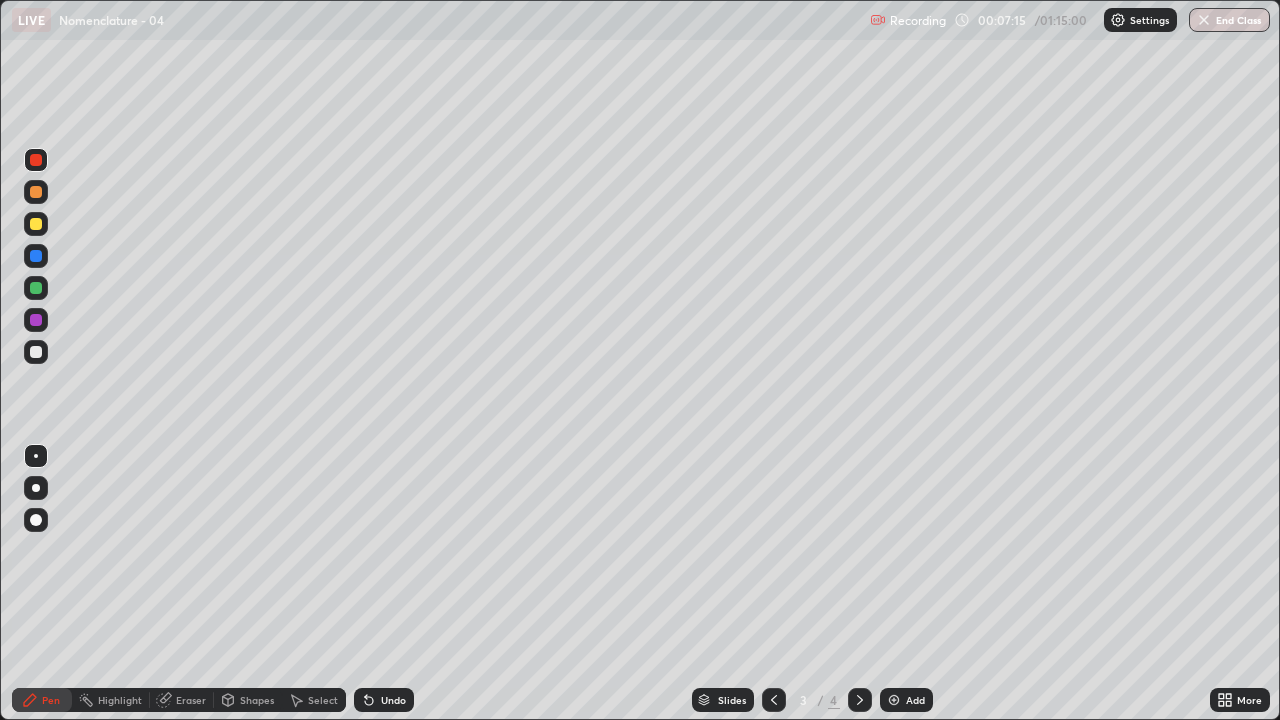 click at bounding box center [36, 352] 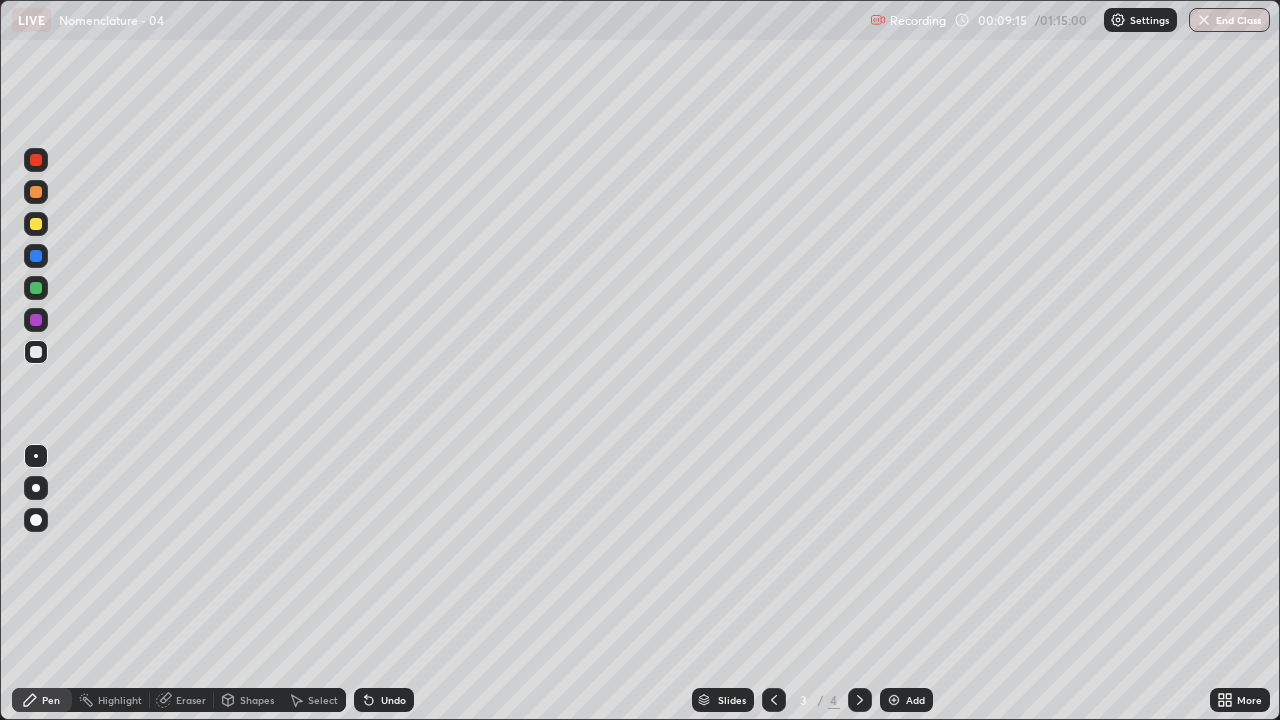 click at bounding box center [36, 160] 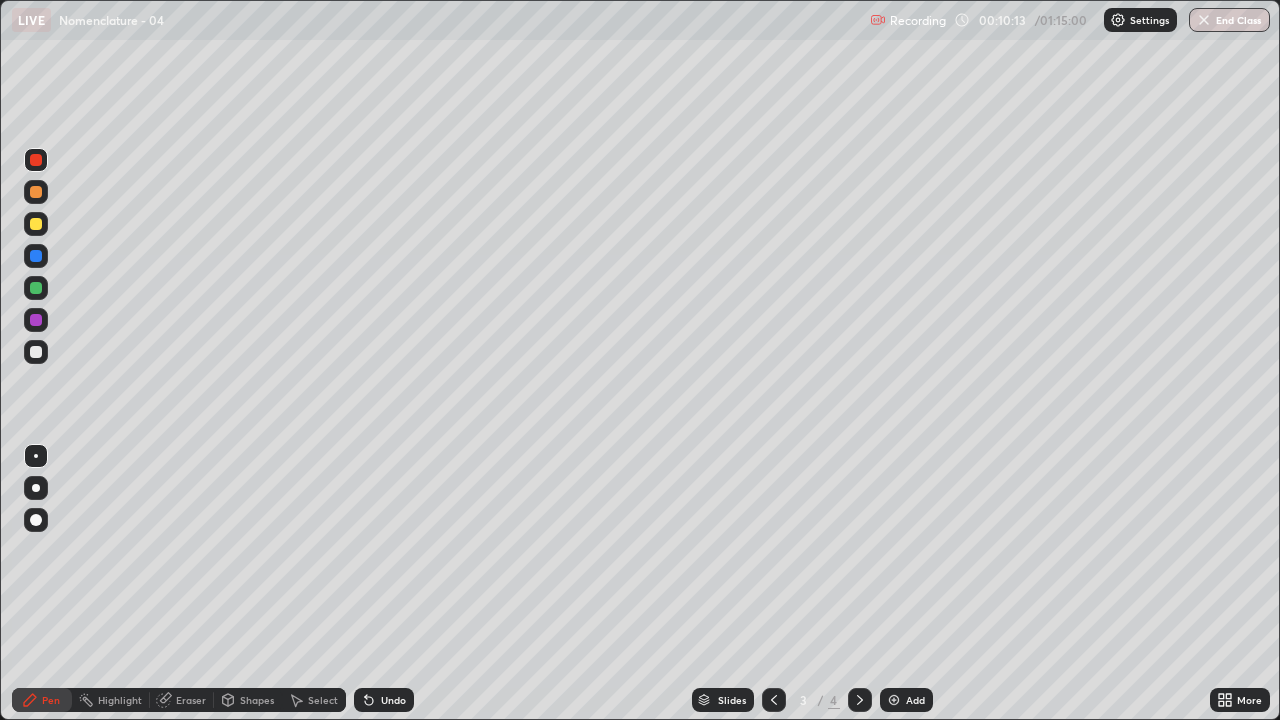 click at bounding box center [36, 352] 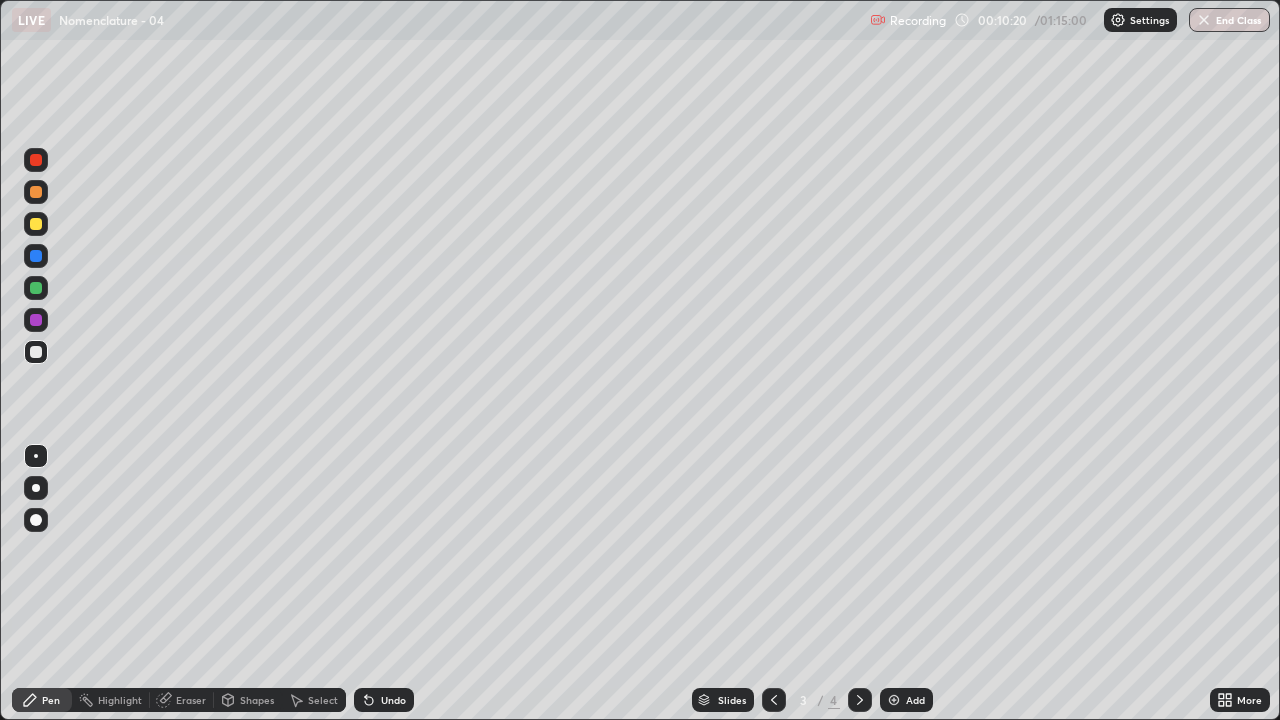 click 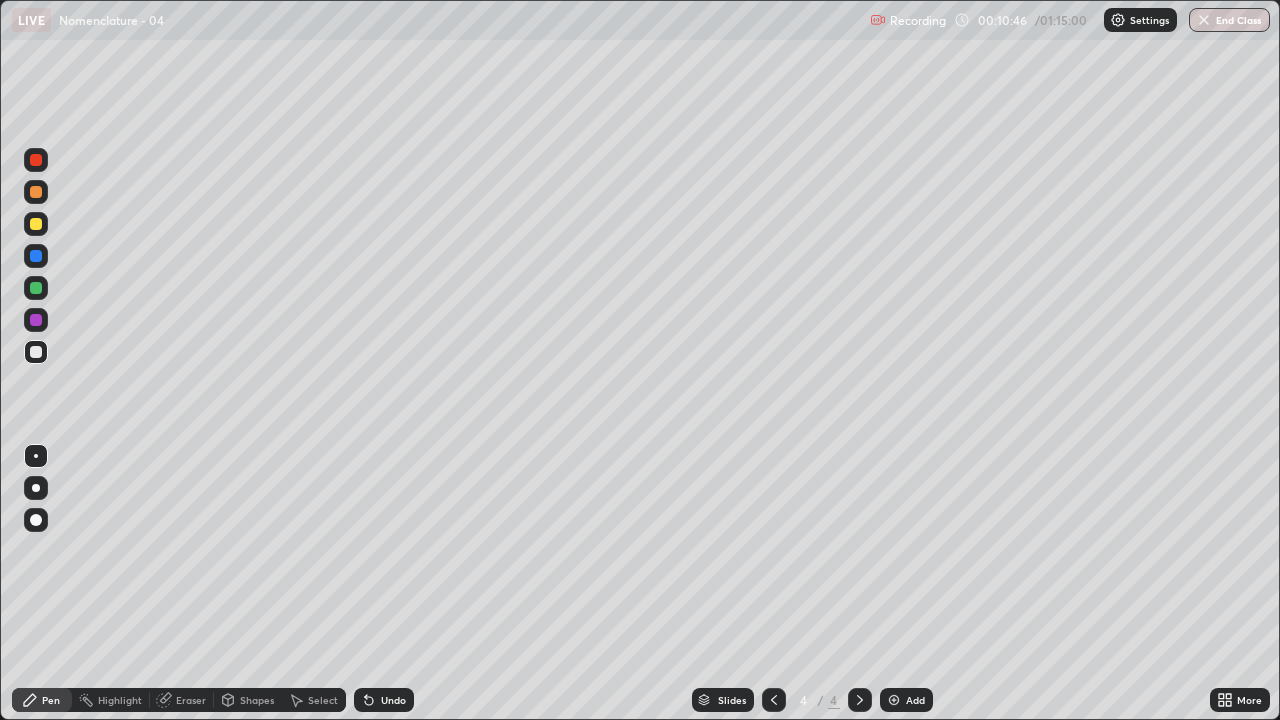 click on "Eraser" at bounding box center [191, 700] 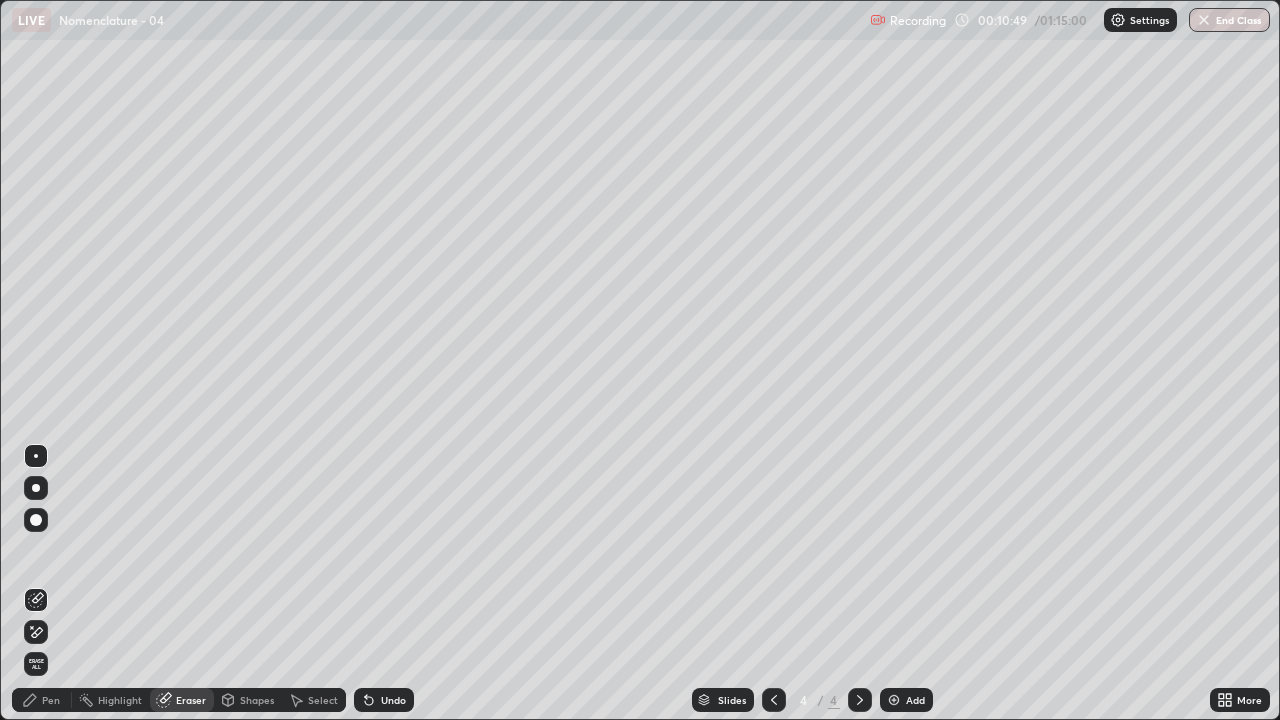 click on "Pen" at bounding box center (51, 700) 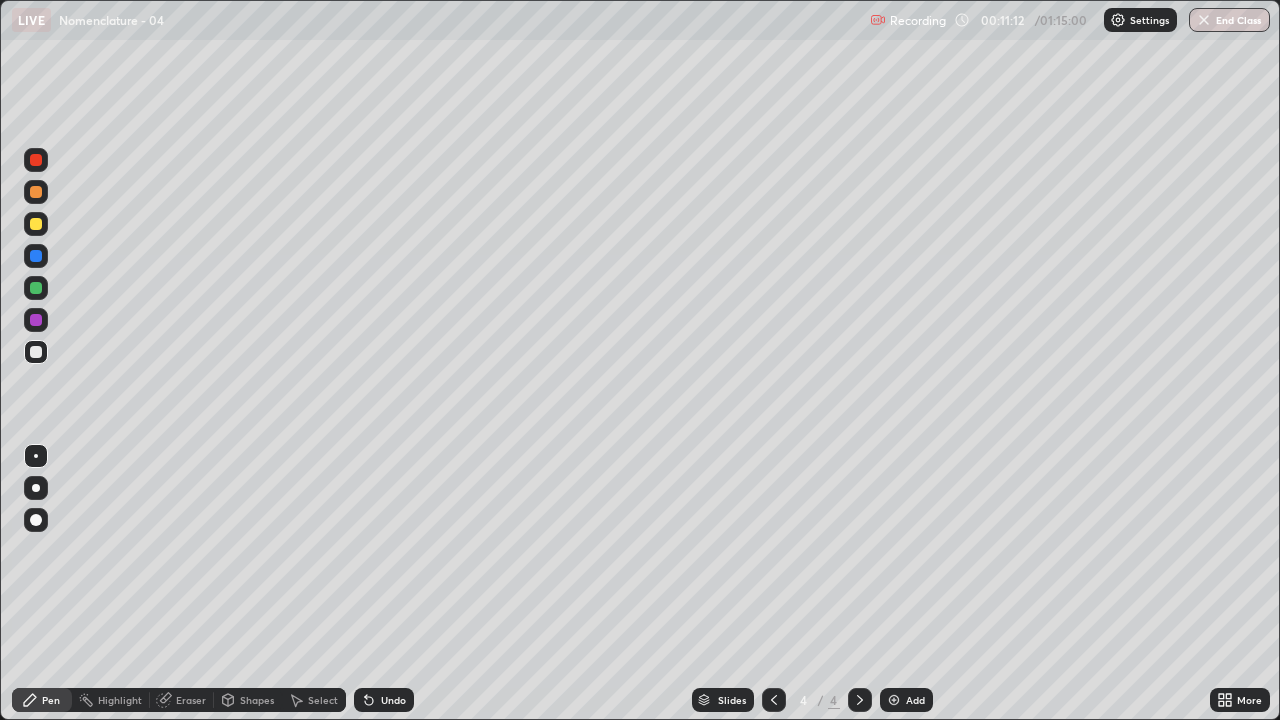 click on "Eraser" at bounding box center (191, 700) 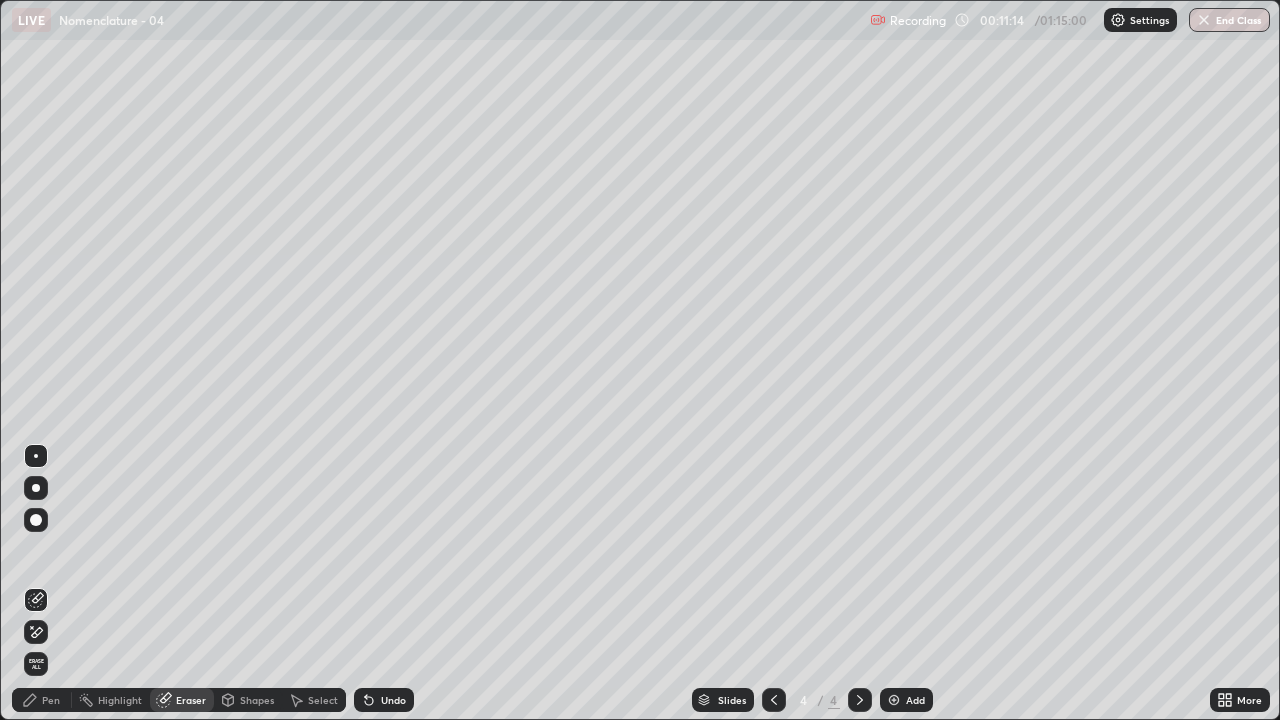 click on "Pen" at bounding box center (42, 700) 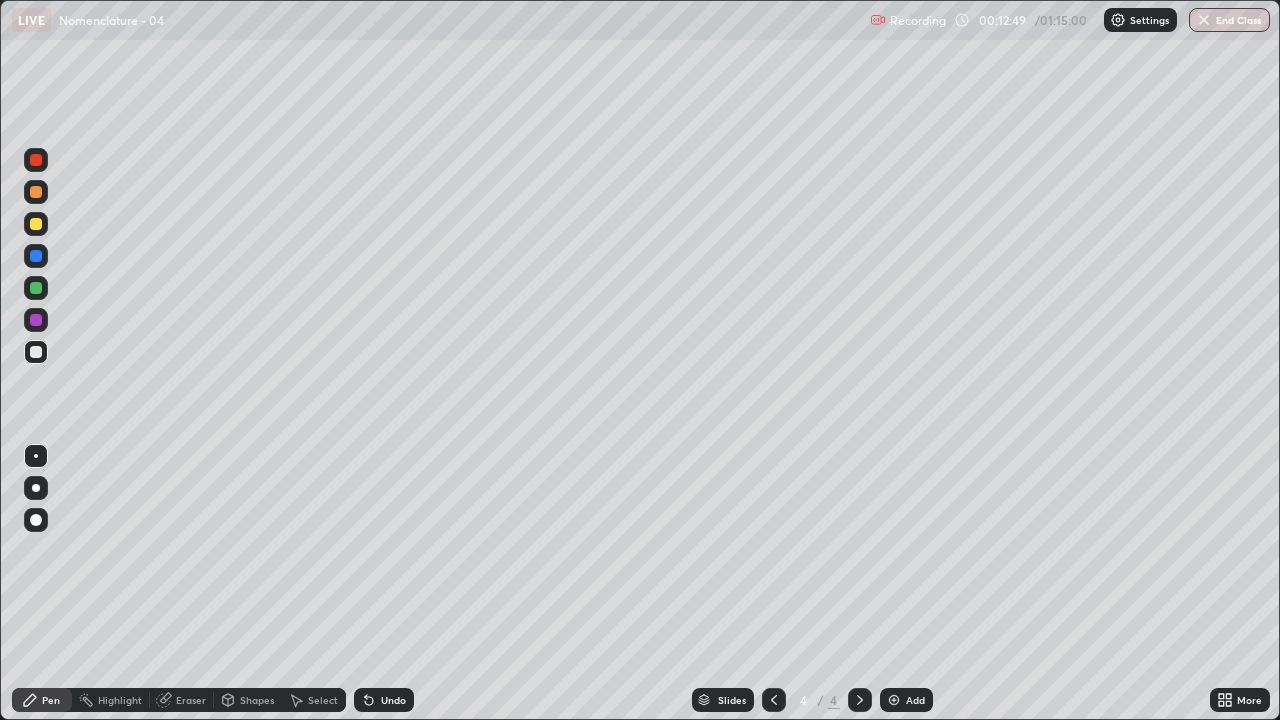 click at bounding box center (36, 160) 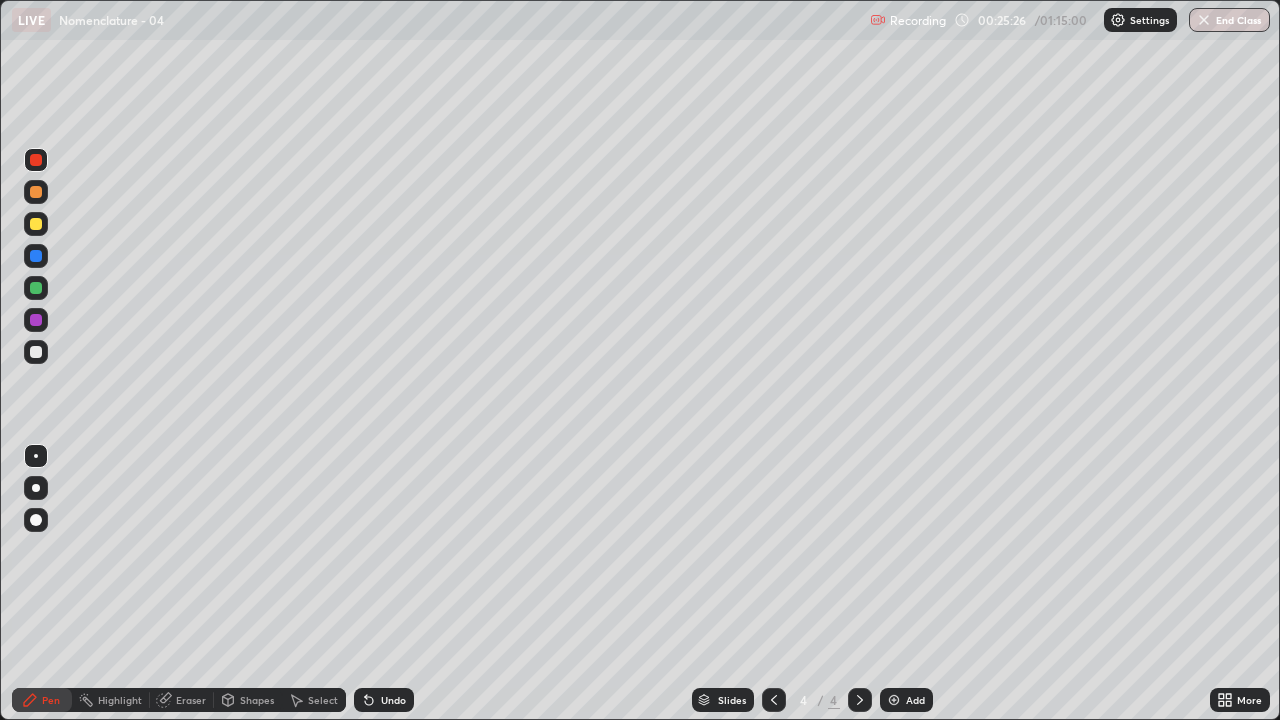 click at bounding box center [36, 352] 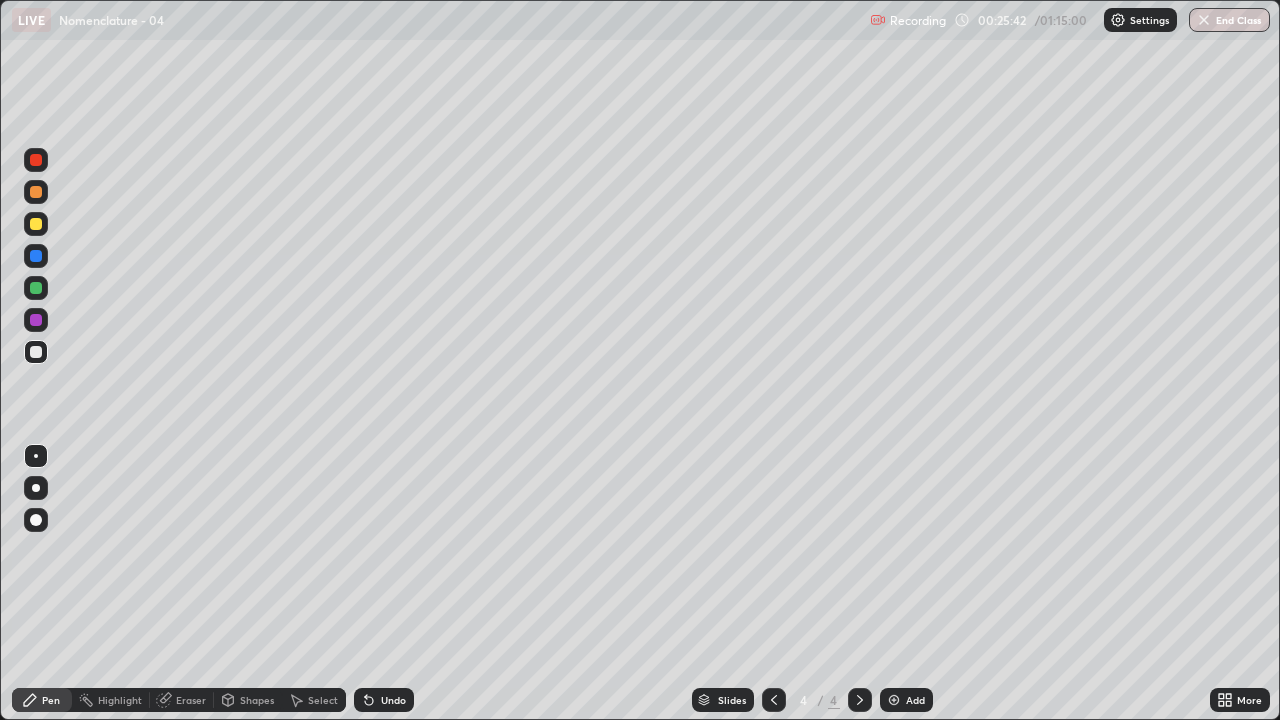 click at bounding box center [894, 700] 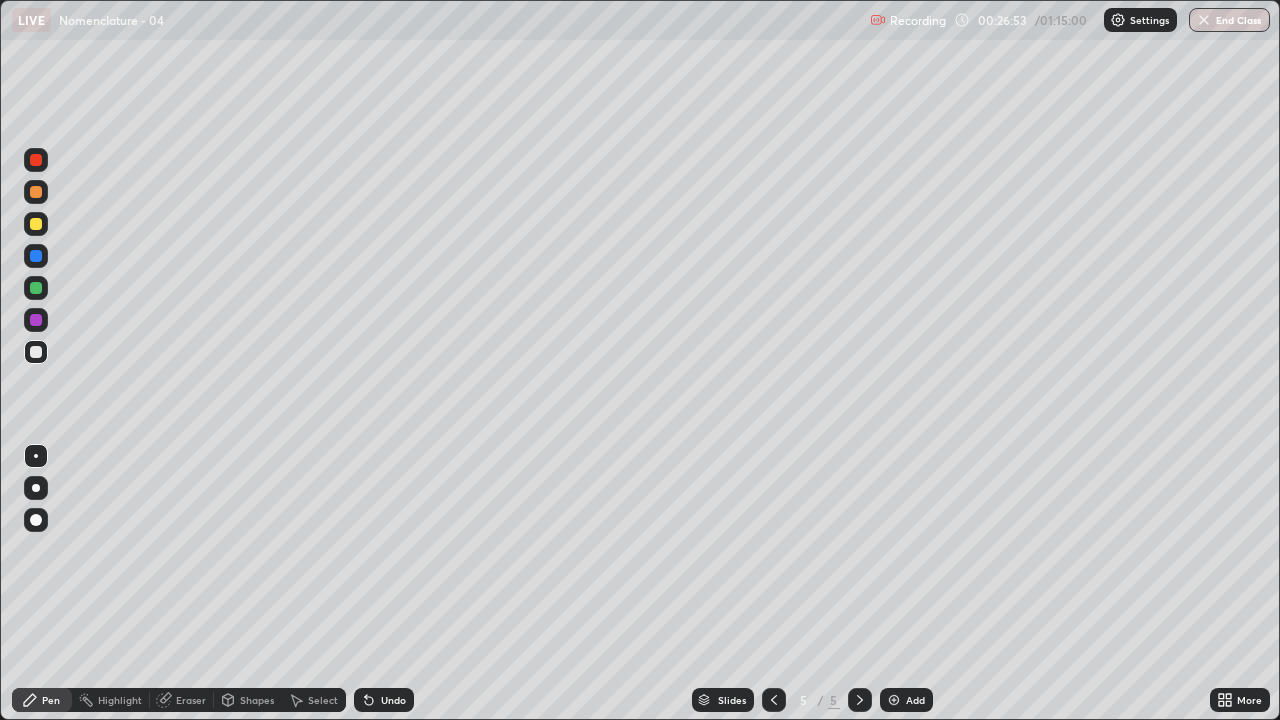 click on "Eraser" at bounding box center (191, 700) 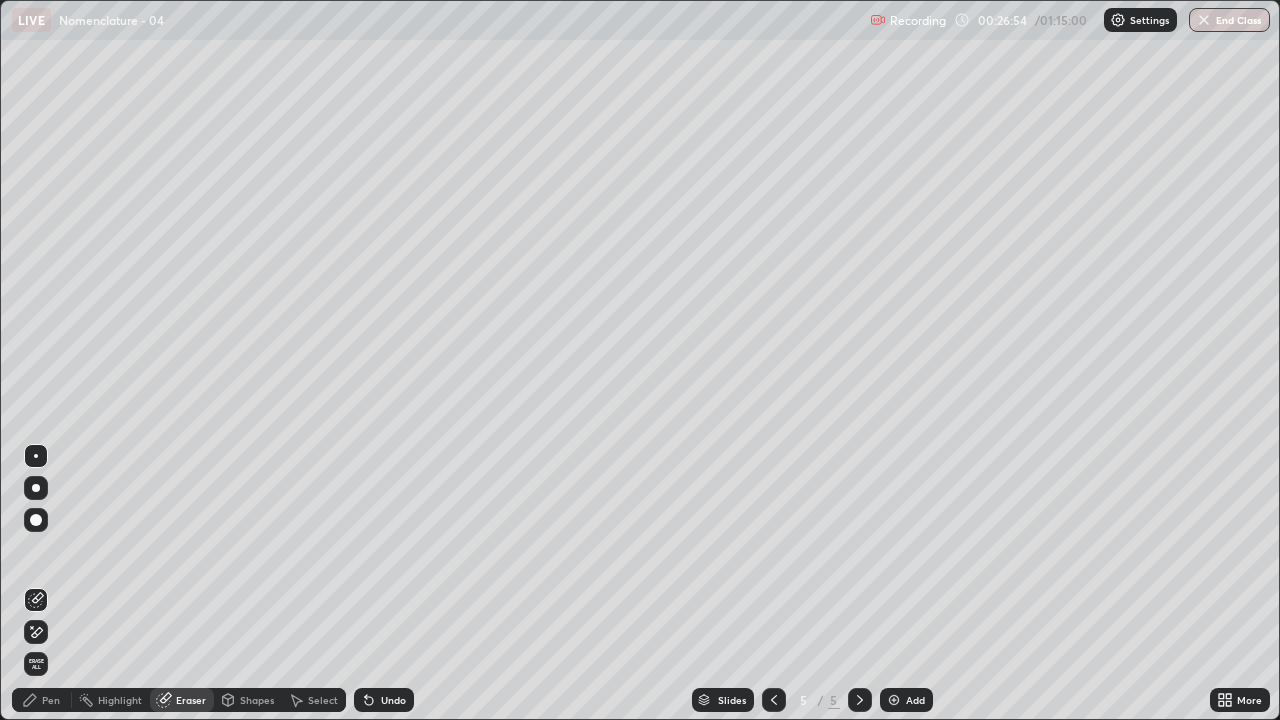 click on "Pen" at bounding box center [51, 700] 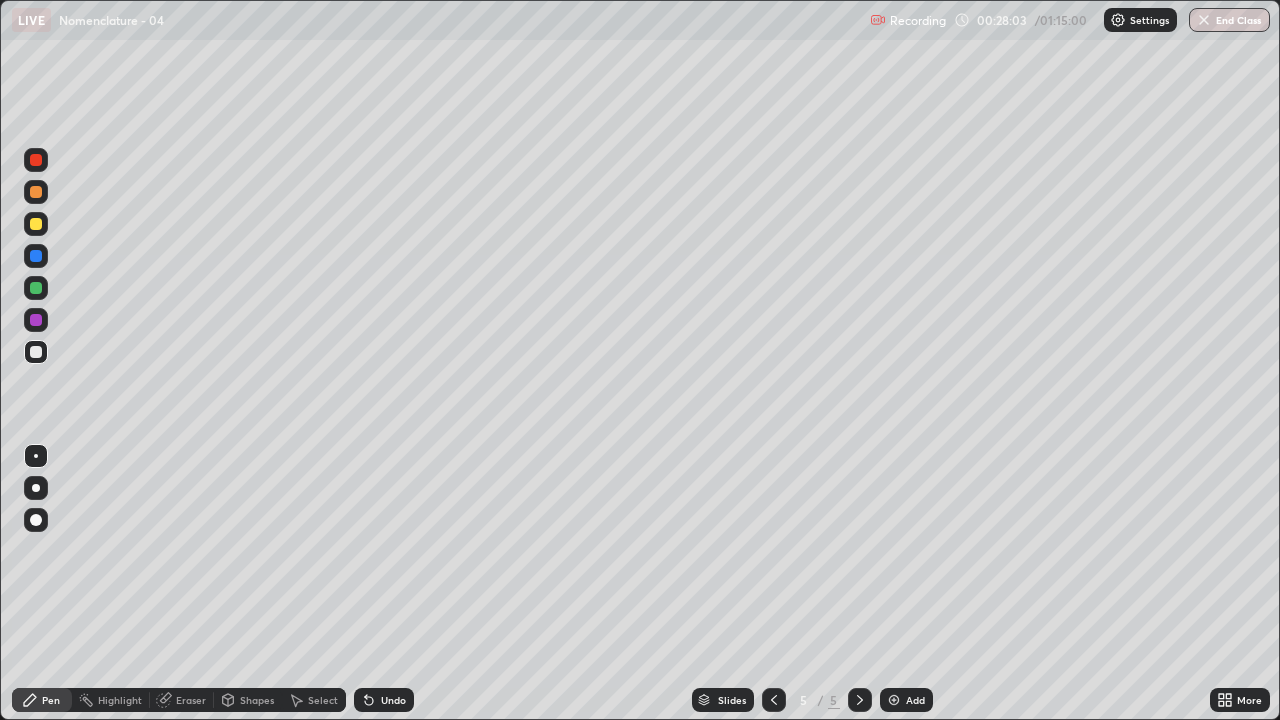 click at bounding box center [36, 160] 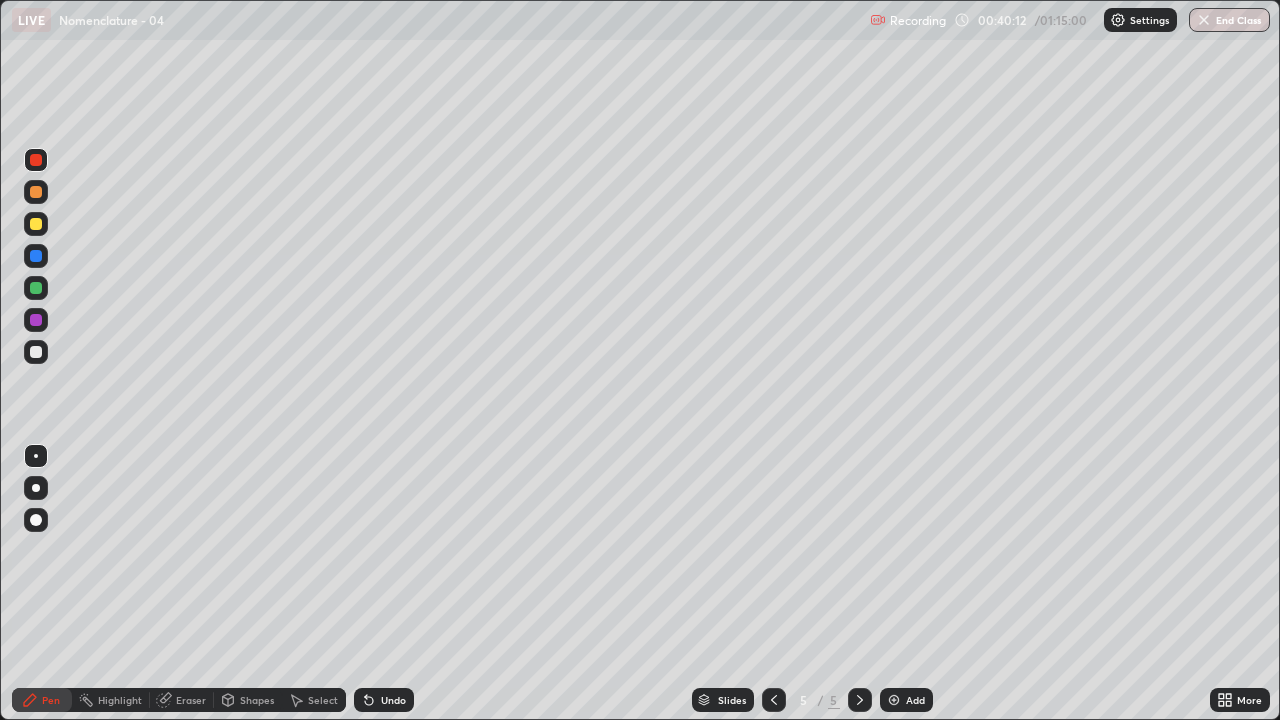 click at bounding box center [894, 700] 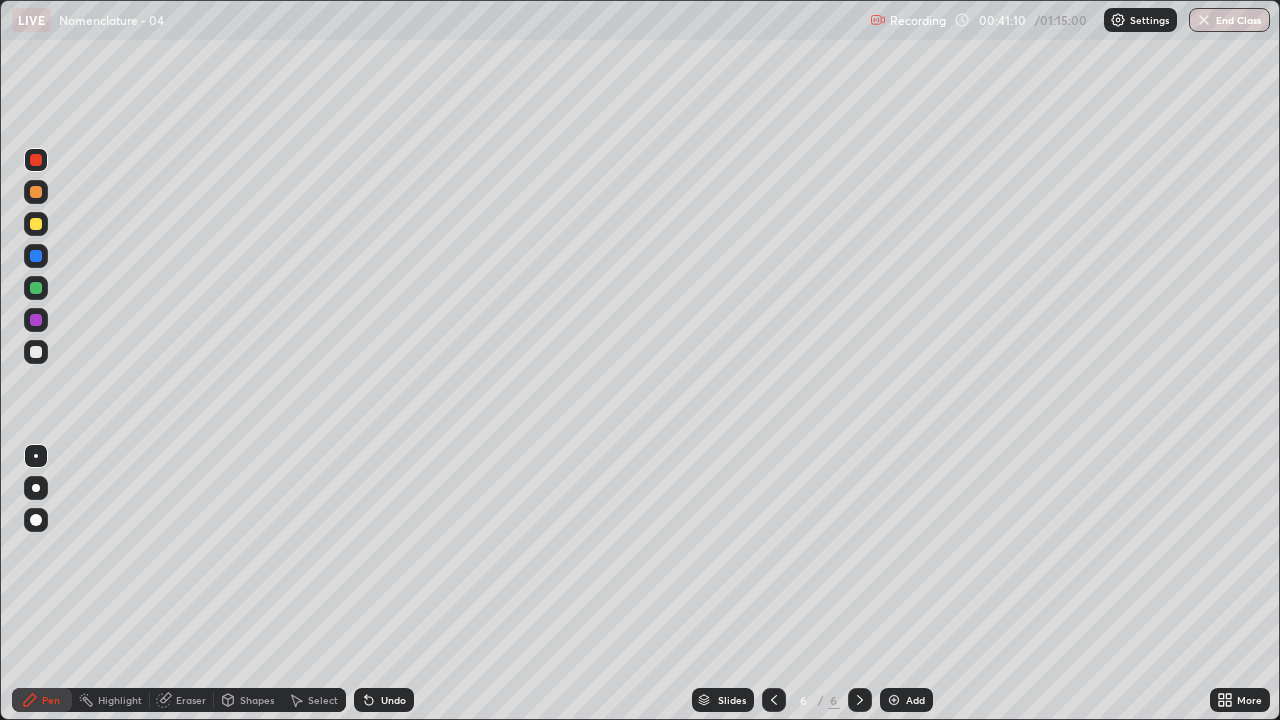 click at bounding box center [36, 352] 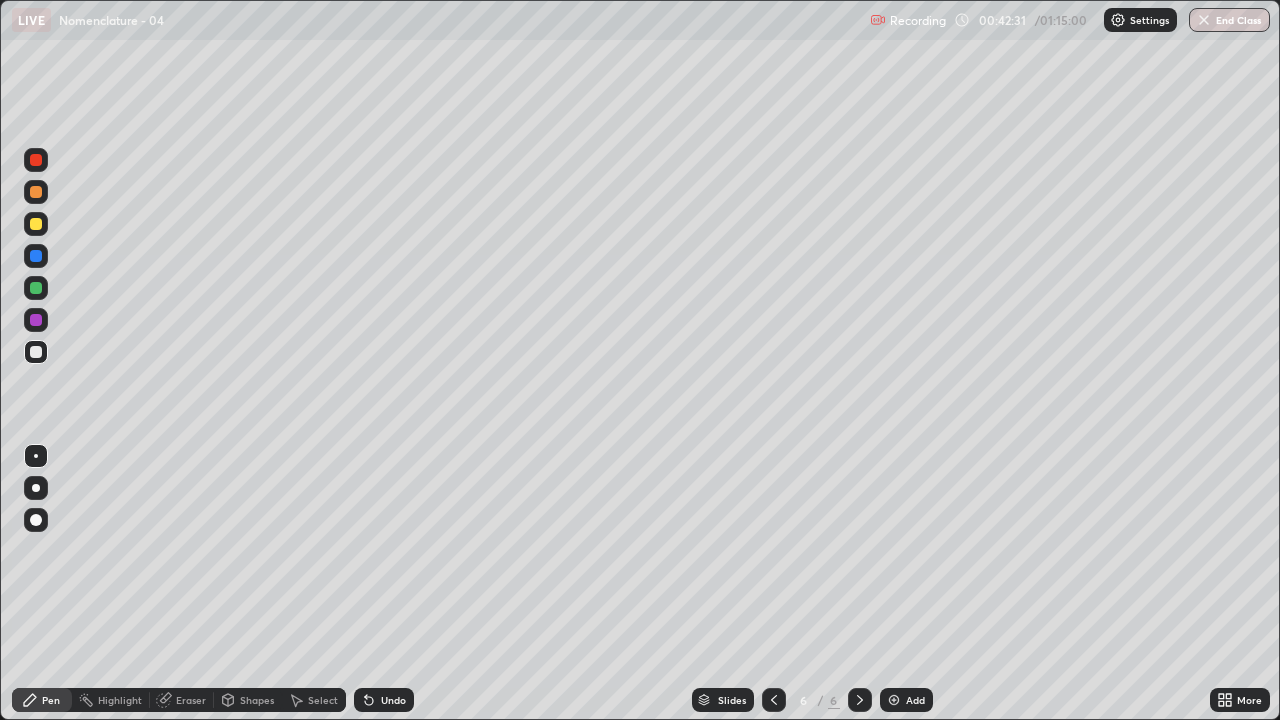 click on "Eraser" at bounding box center [191, 700] 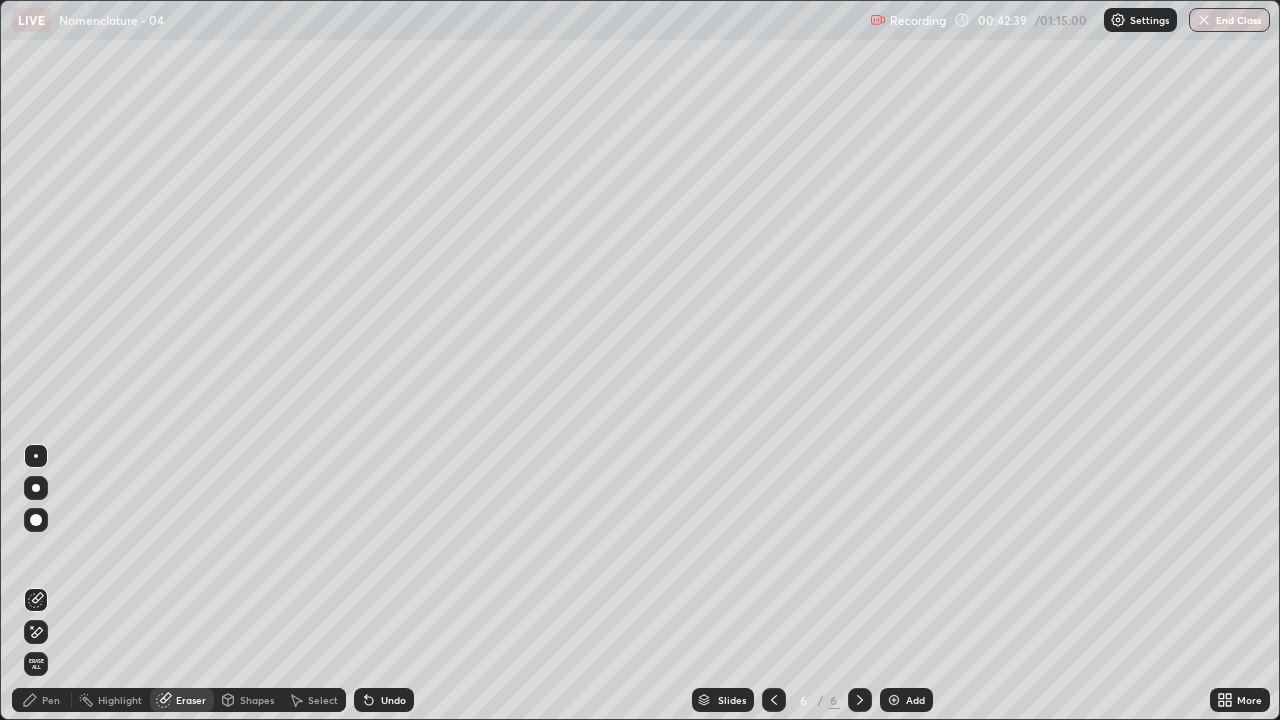 click on "Pen" at bounding box center [51, 700] 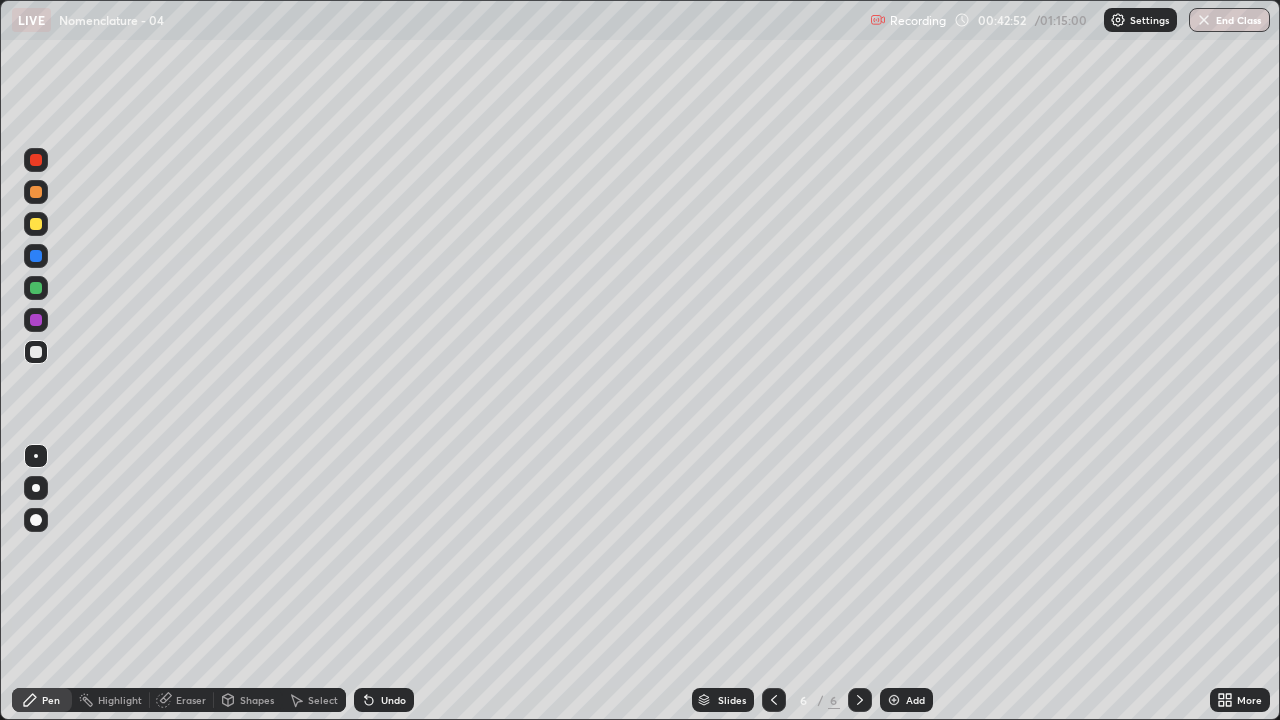 click at bounding box center (36, 160) 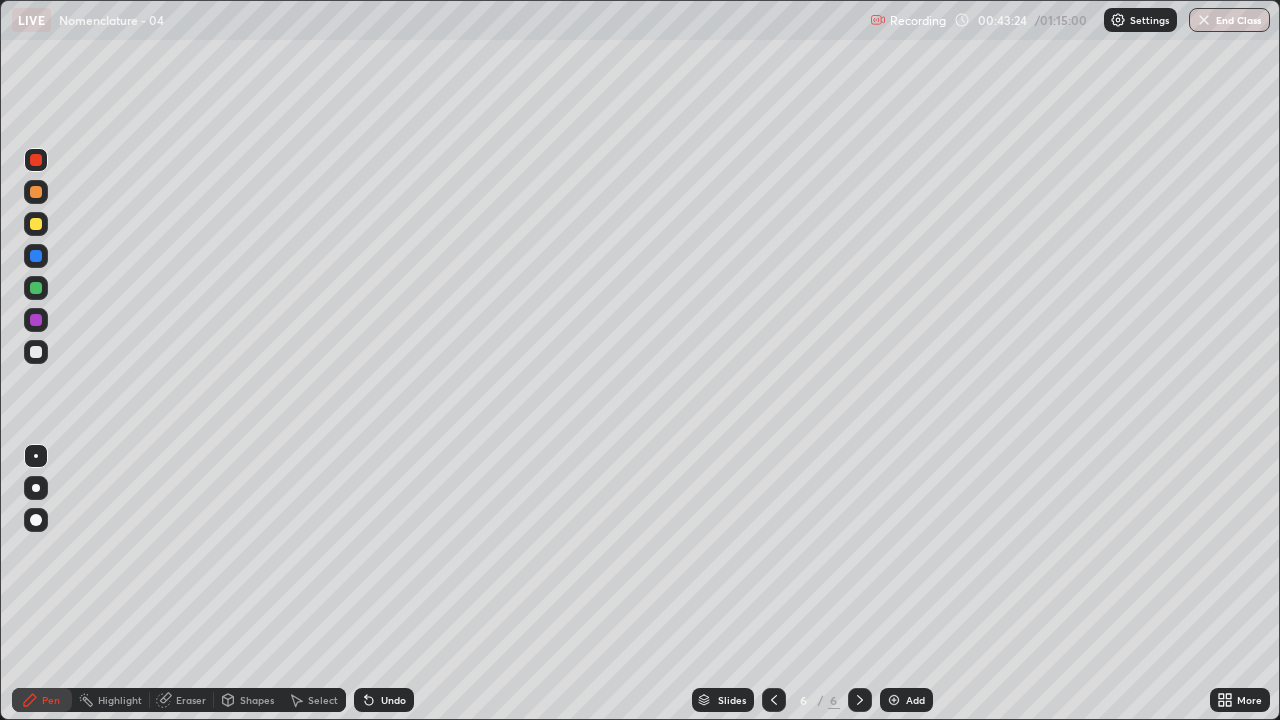 click at bounding box center (36, 256) 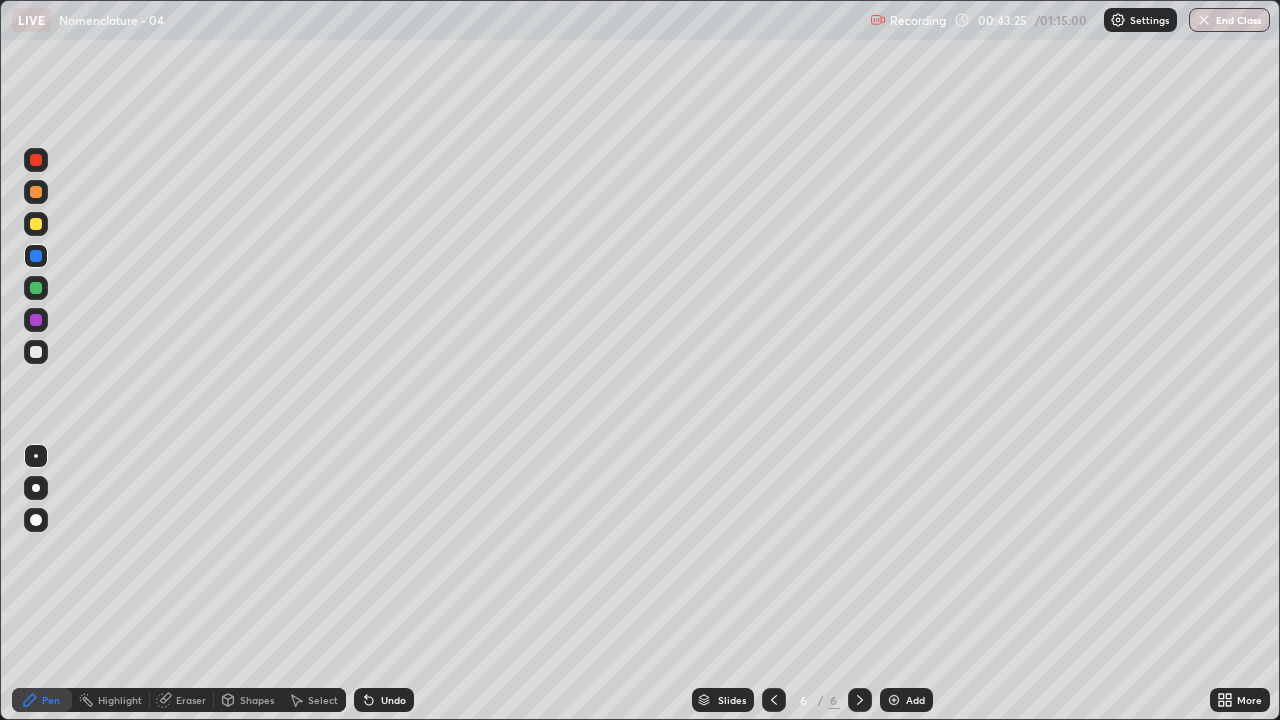 click at bounding box center (36, 288) 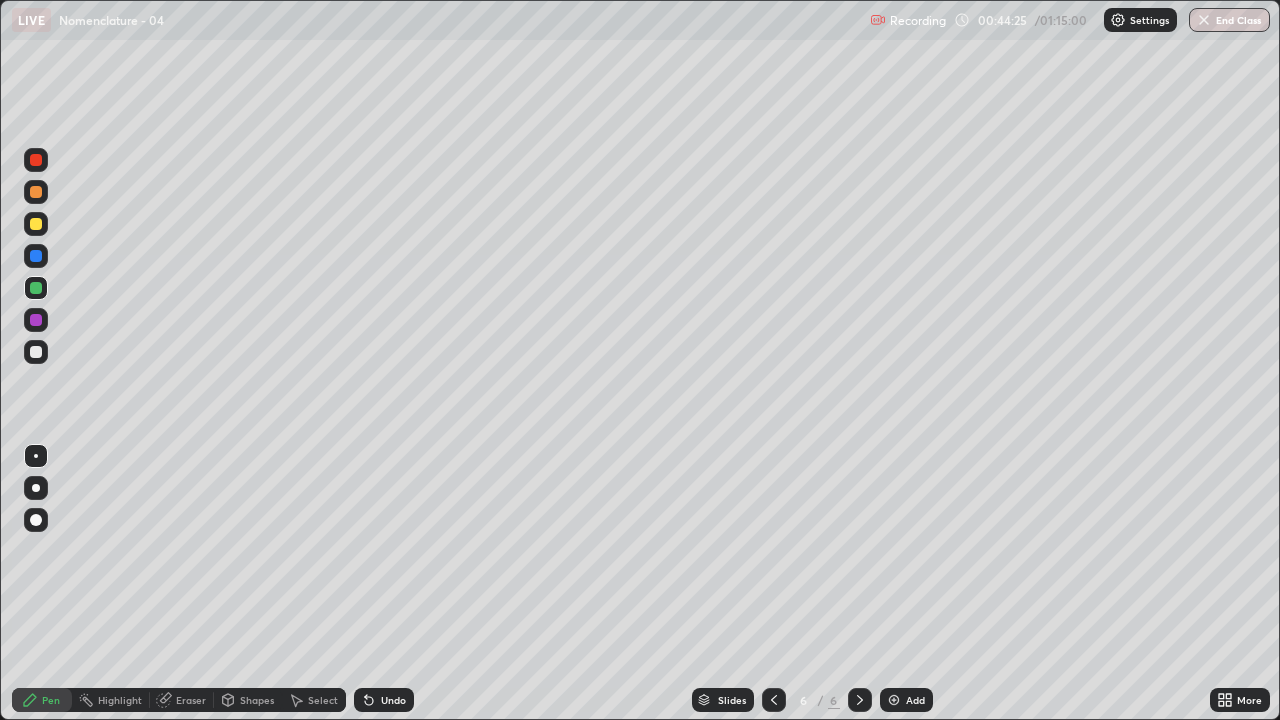 click at bounding box center [36, 352] 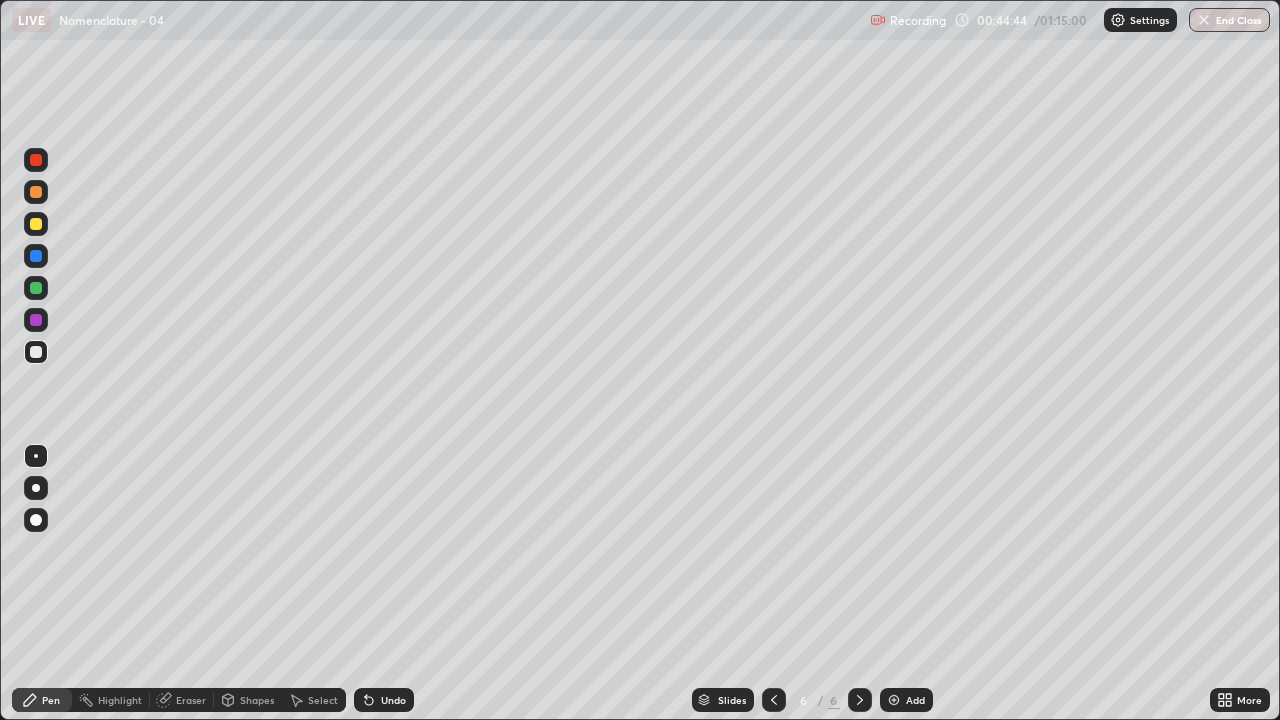 click at bounding box center [36, 160] 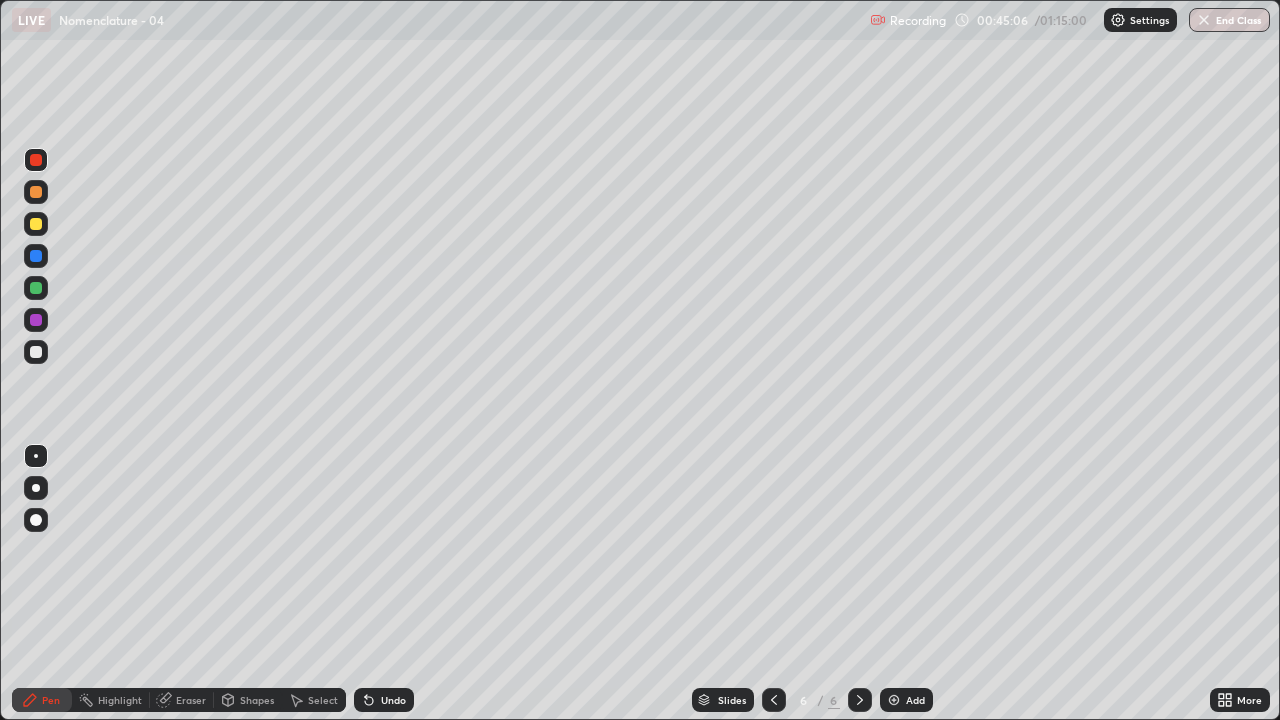 click on "Eraser" at bounding box center (191, 700) 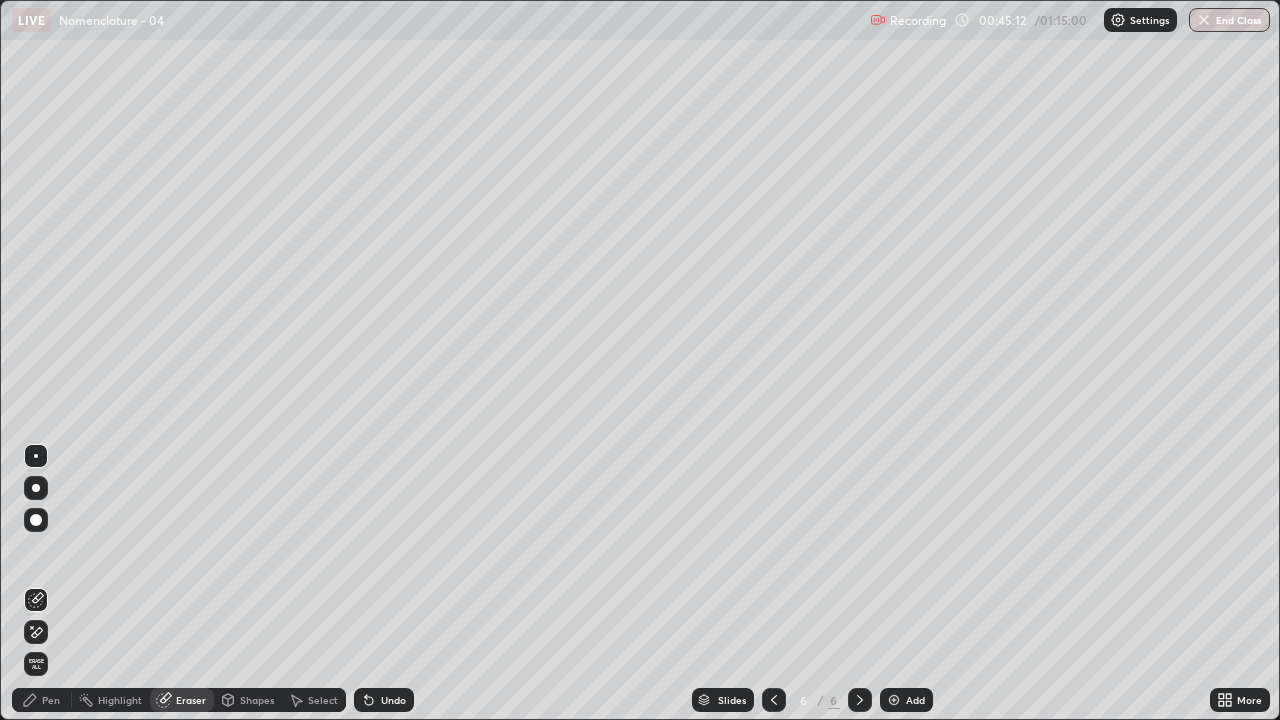 click on "Pen" at bounding box center [51, 700] 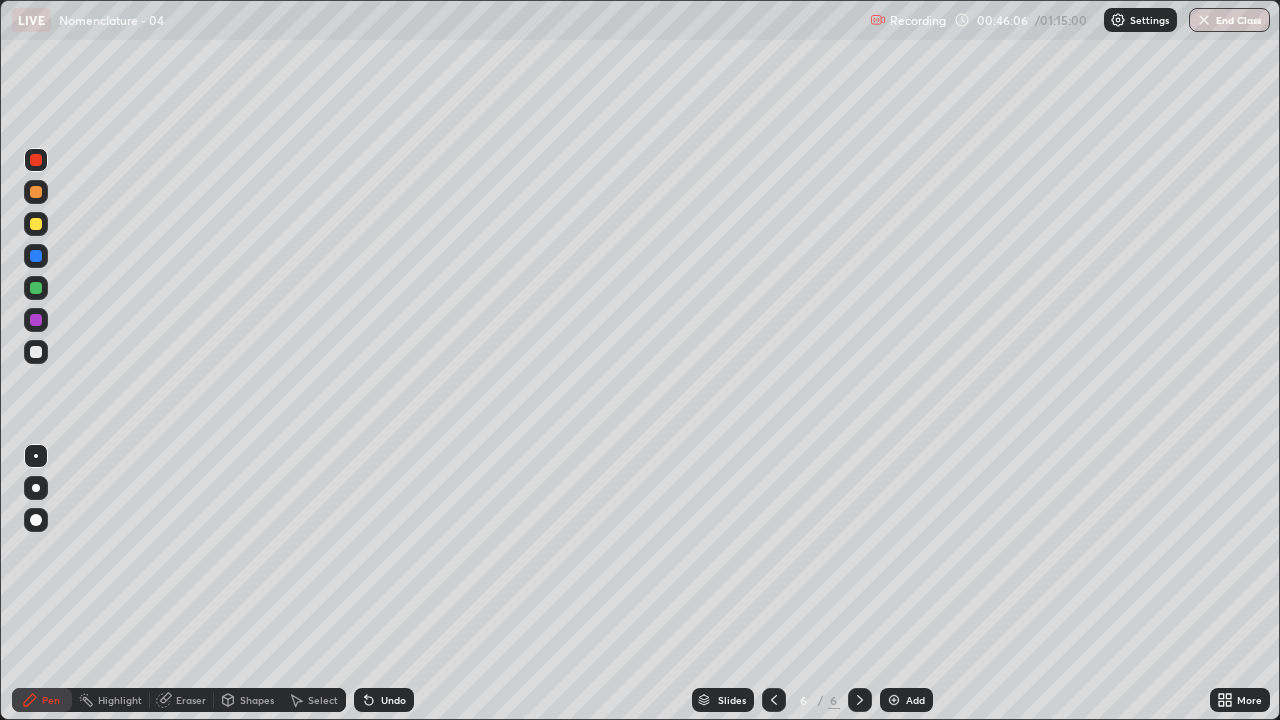 click at bounding box center (36, 352) 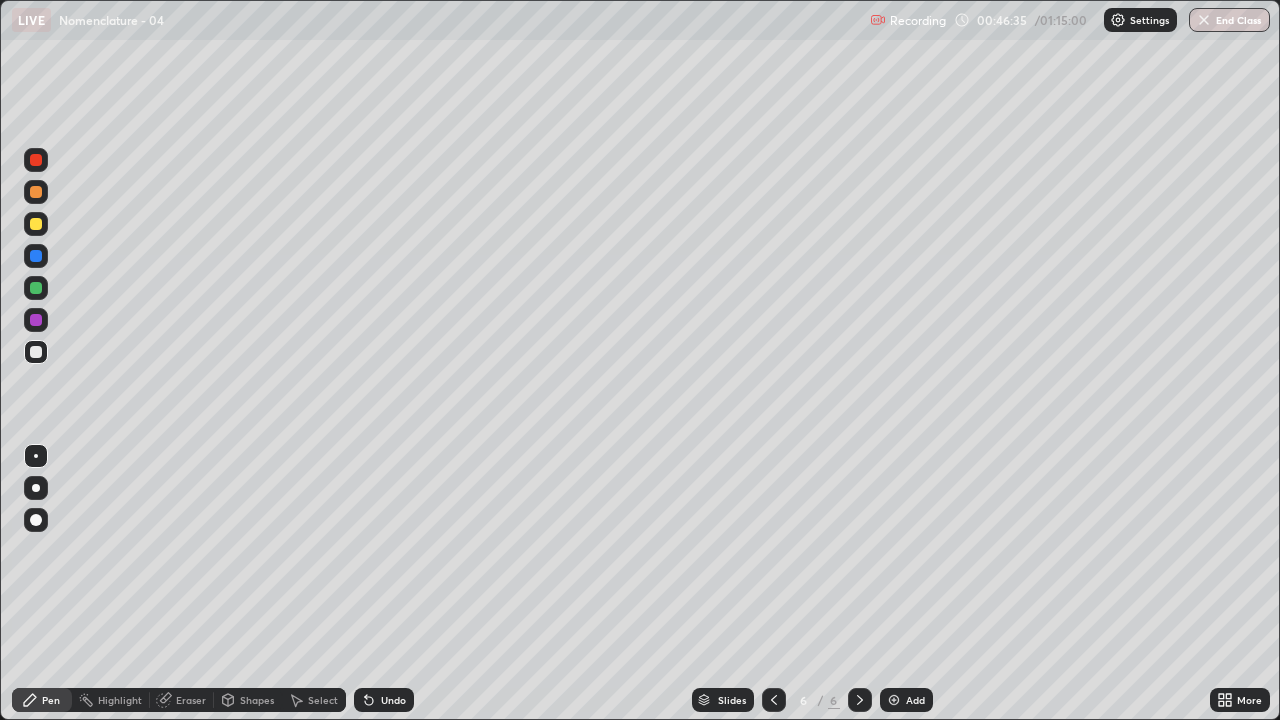click on "Eraser" at bounding box center (191, 700) 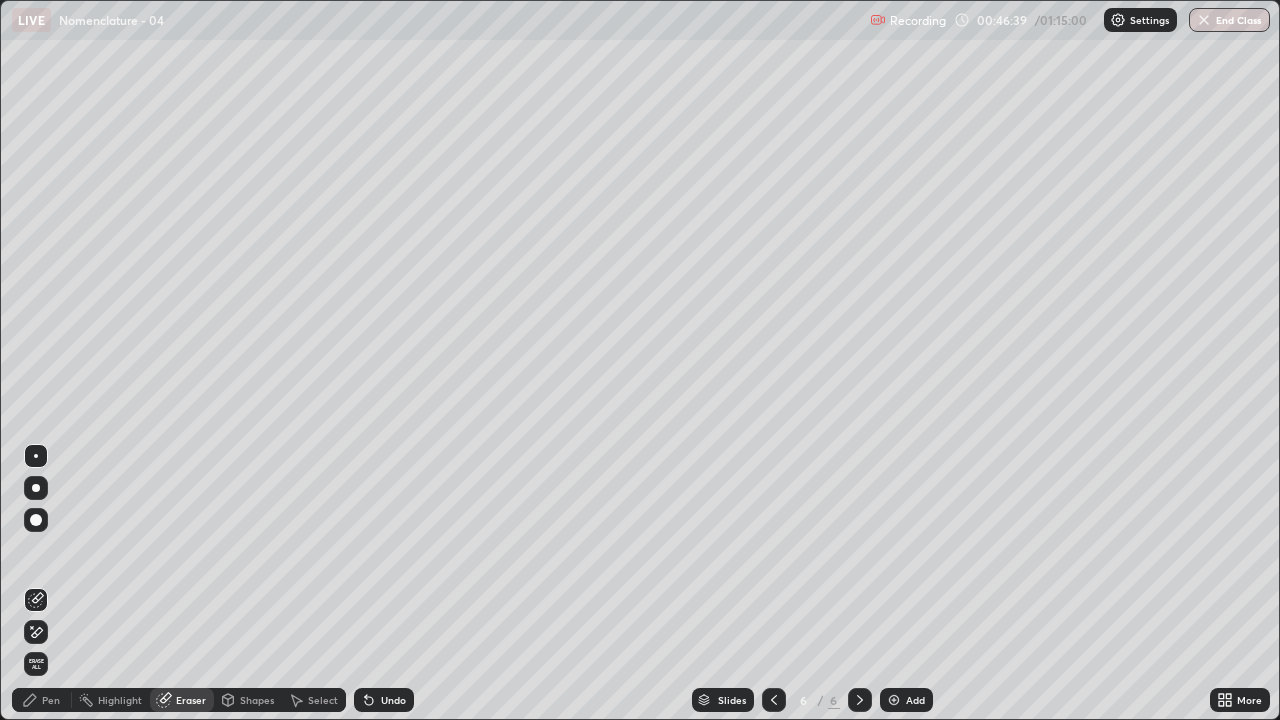 click on "Pen" at bounding box center (51, 700) 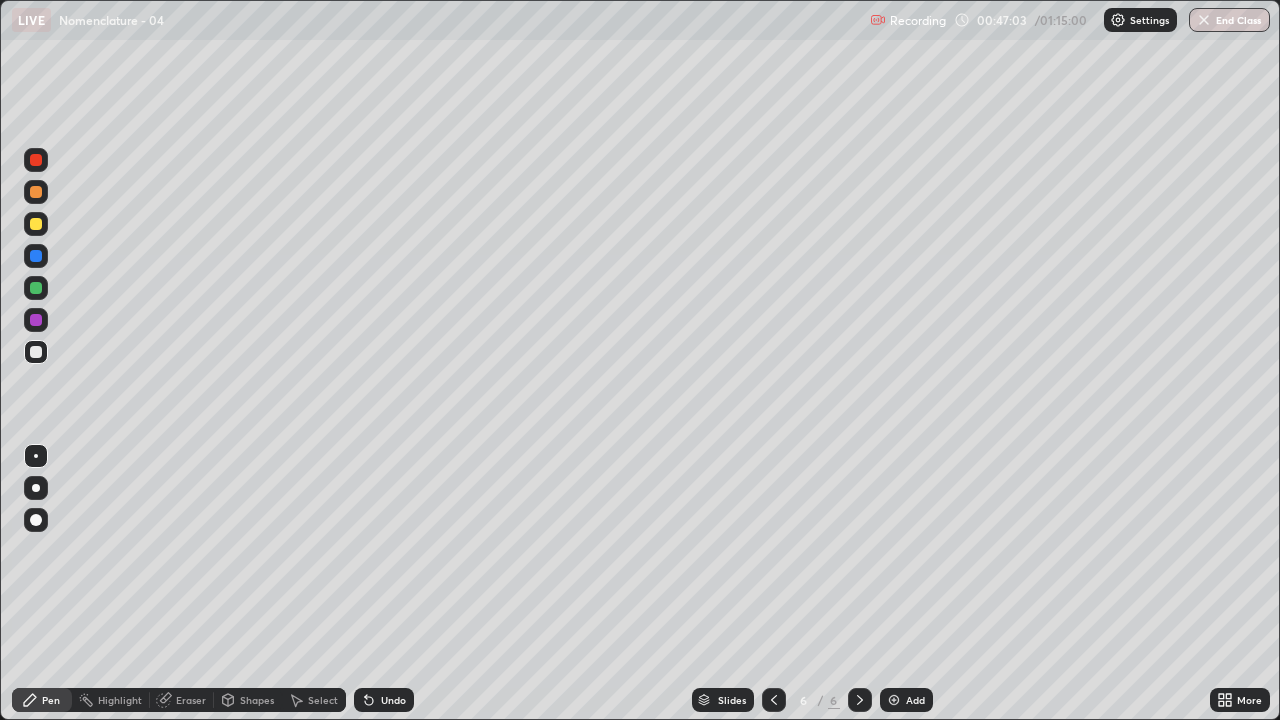 click at bounding box center [36, 160] 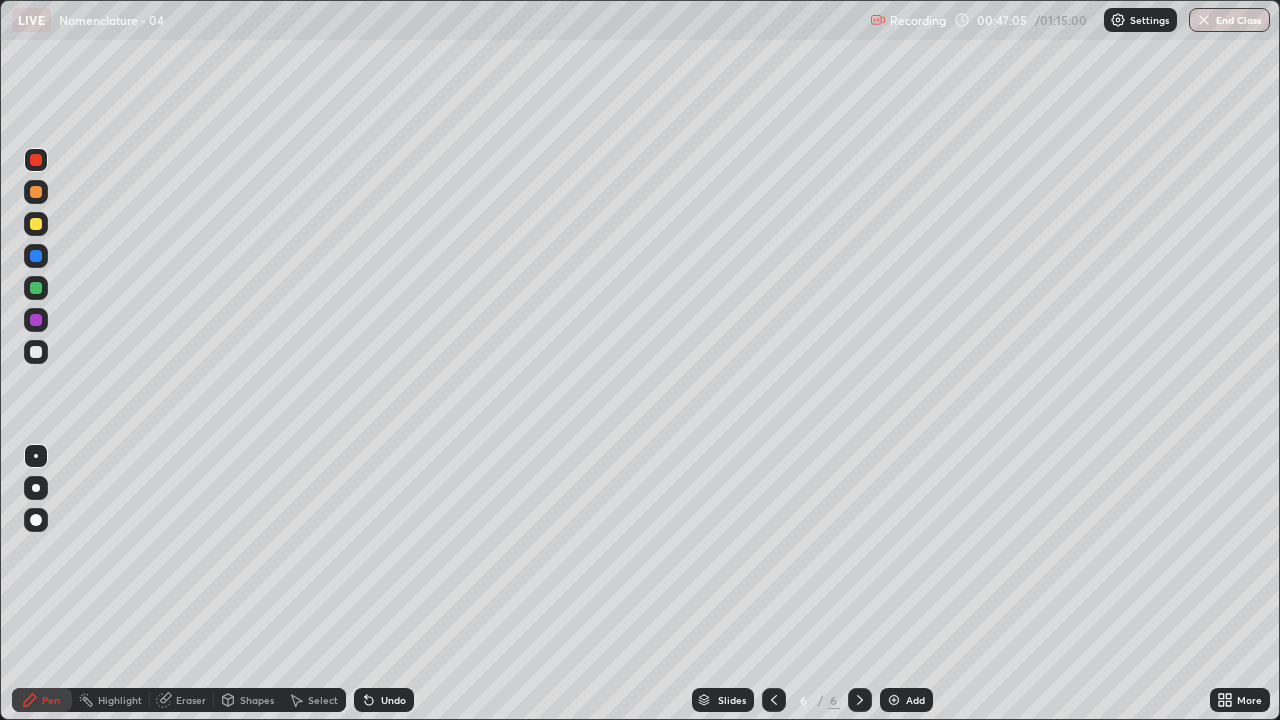 click at bounding box center (36, 352) 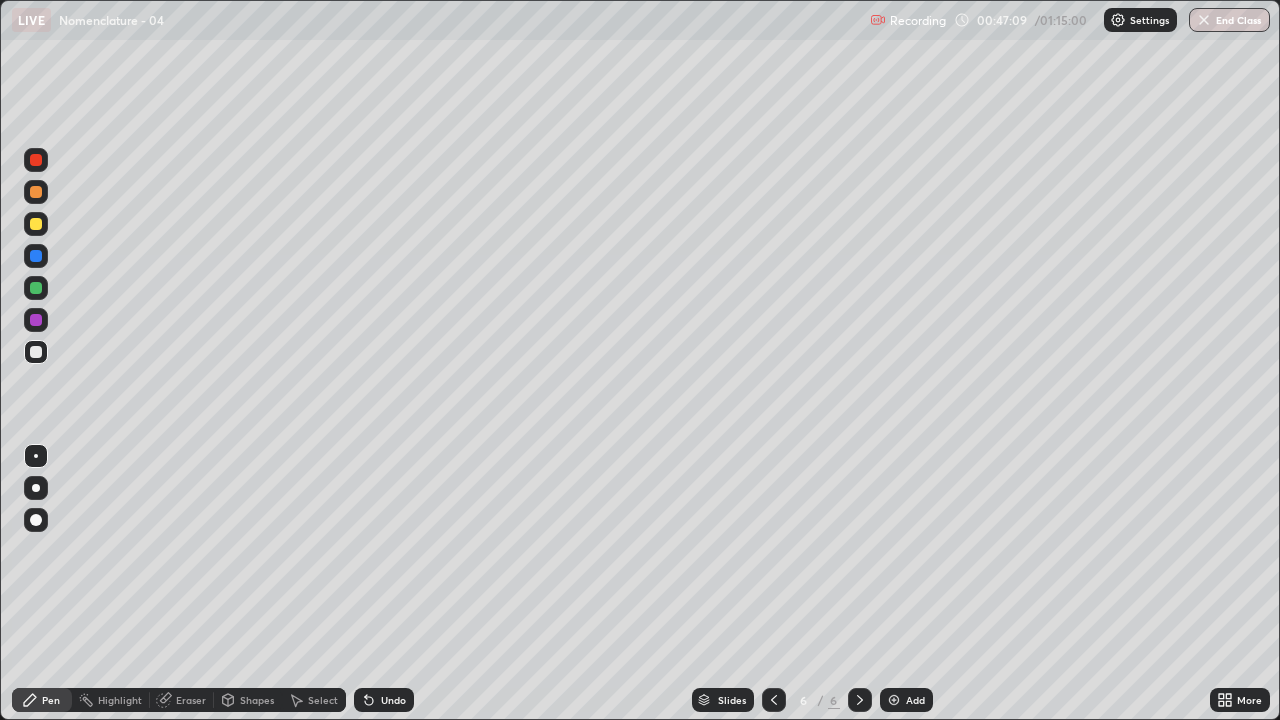 click at bounding box center [36, 160] 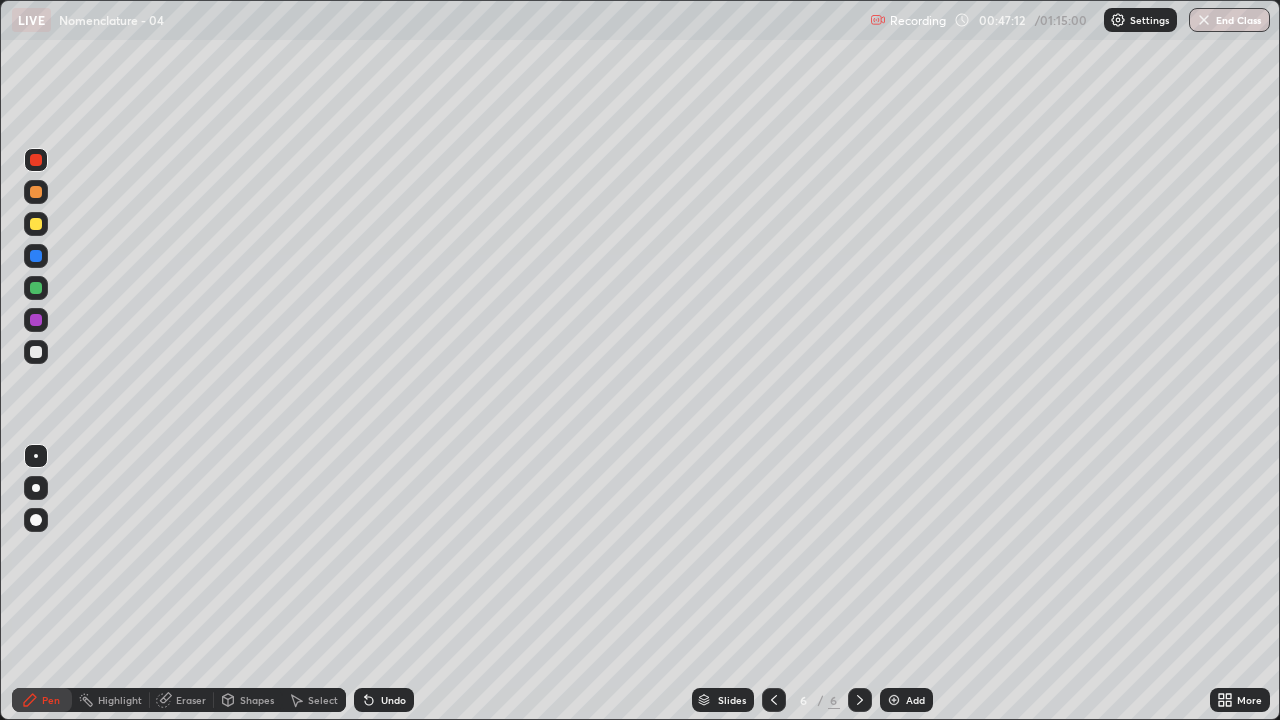 click at bounding box center (36, 352) 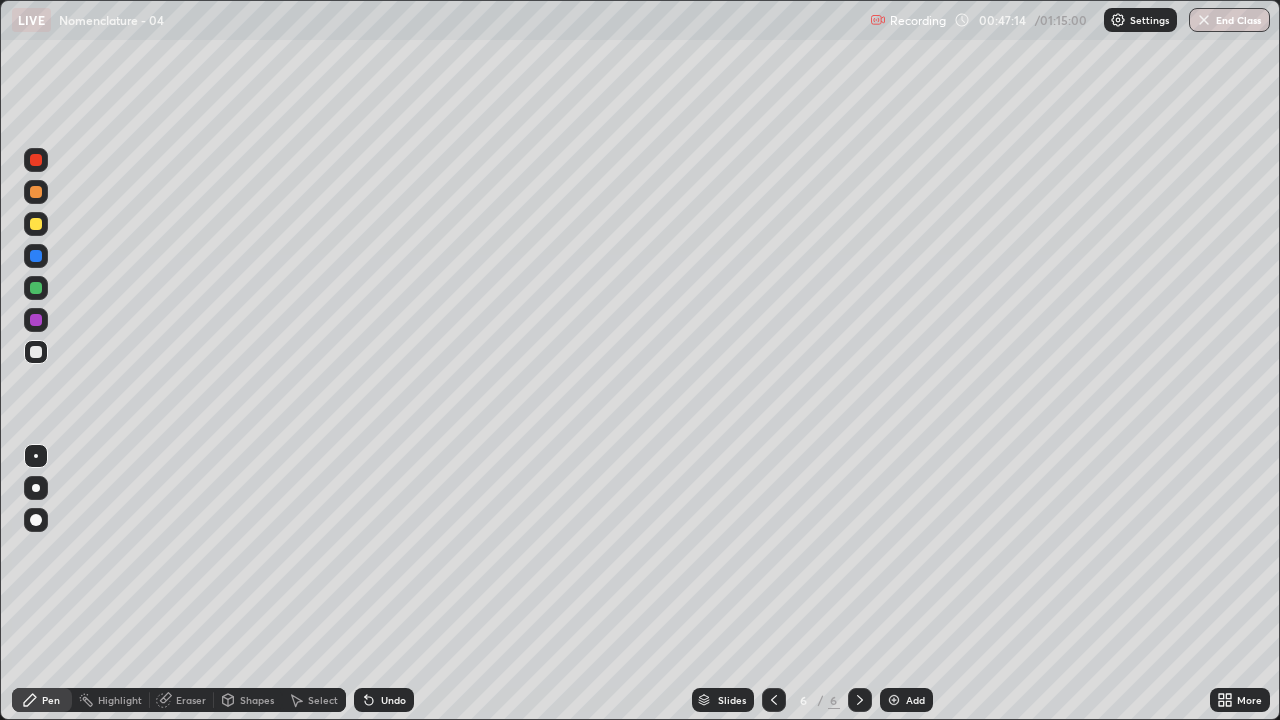 click at bounding box center [36, 160] 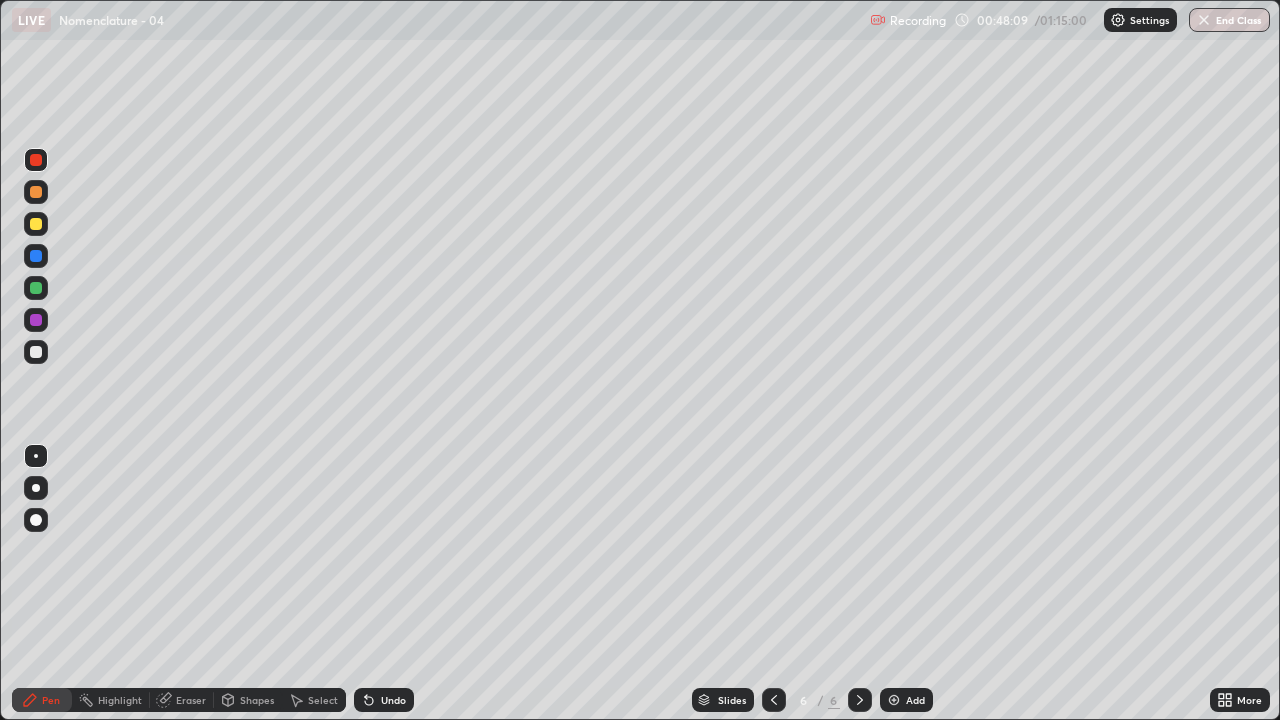 click at bounding box center (36, 352) 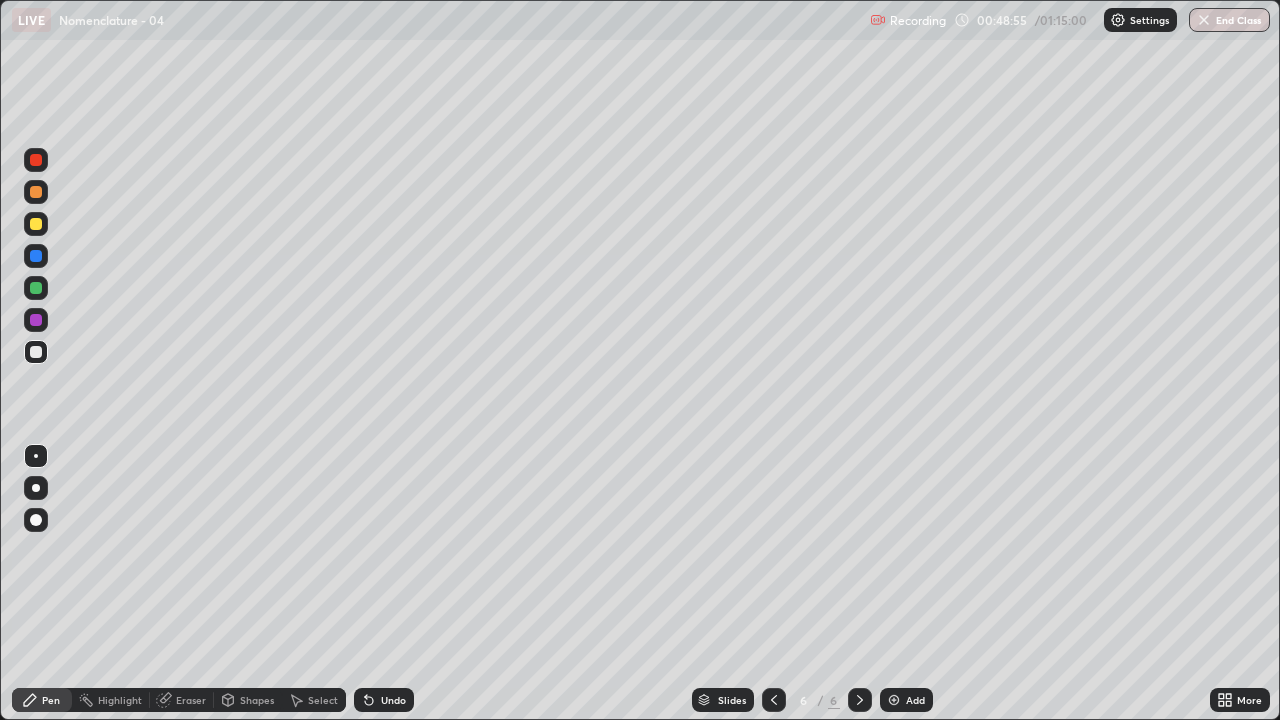 click at bounding box center [36, 160] 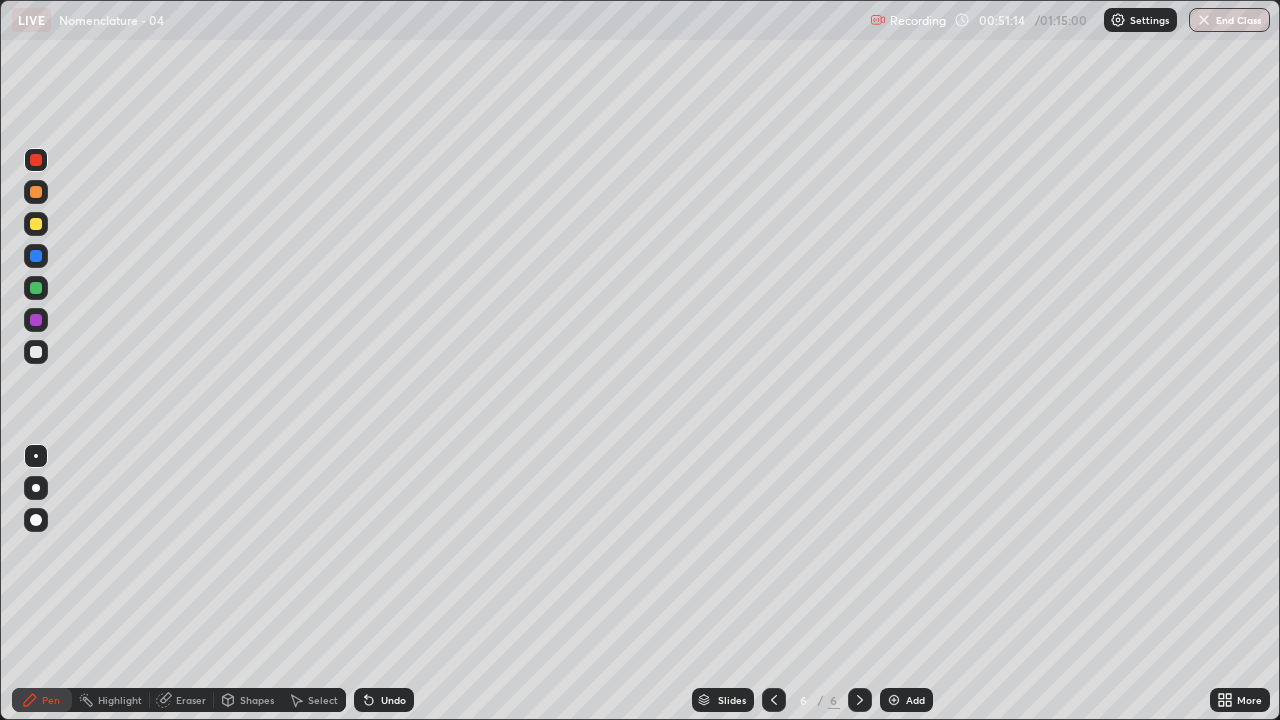 click at bounding box center (36, 352) 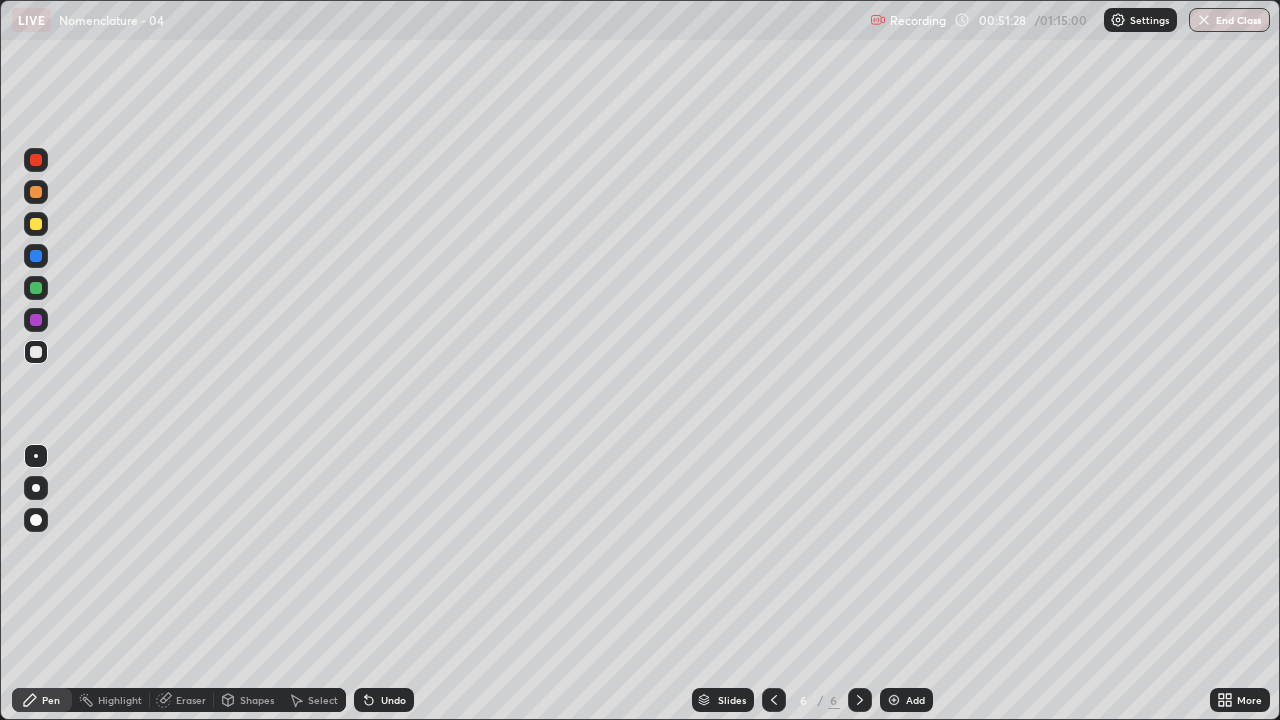 click at bounding box center (36, 160) 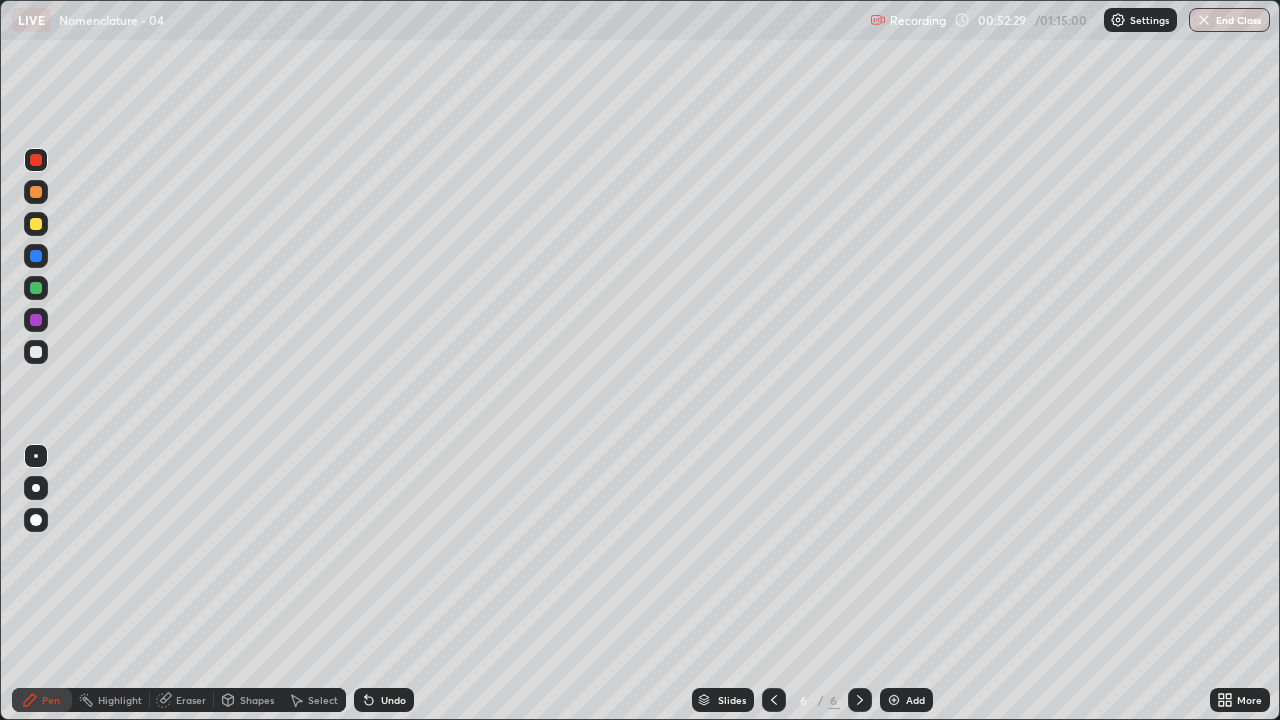 click at bounding box center [36, 352] 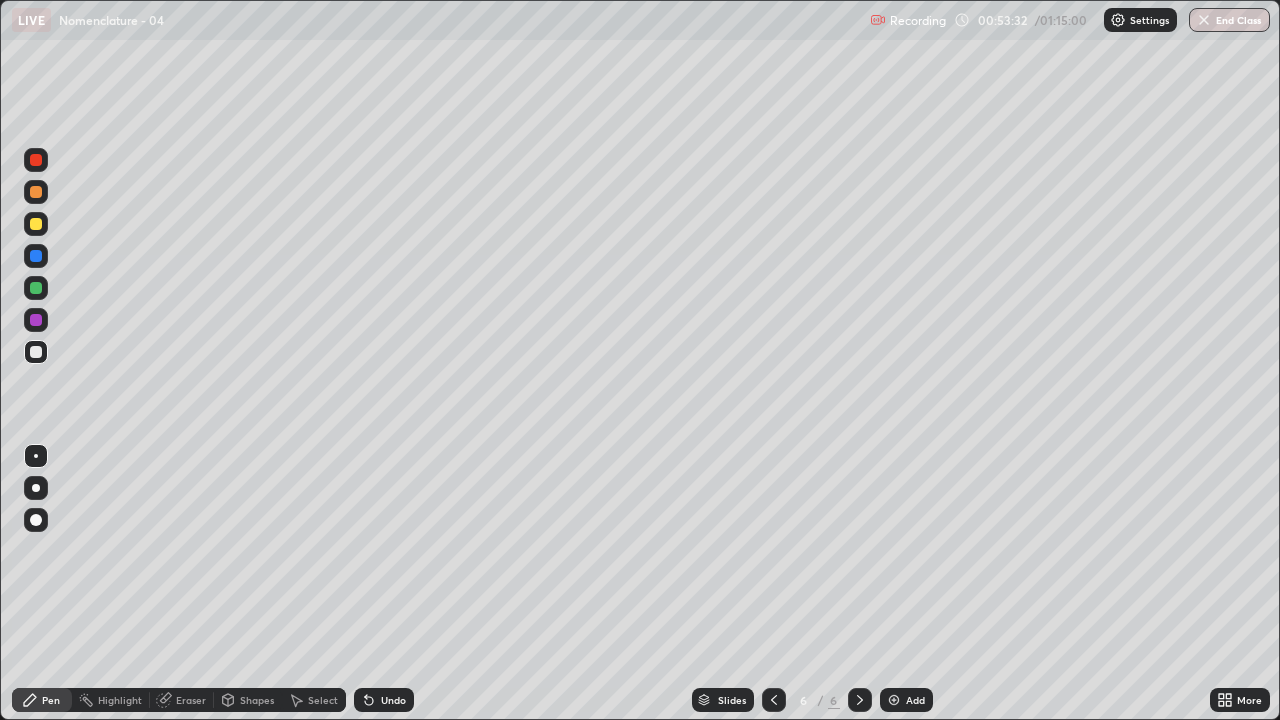 click at bounding box center [894, 700] 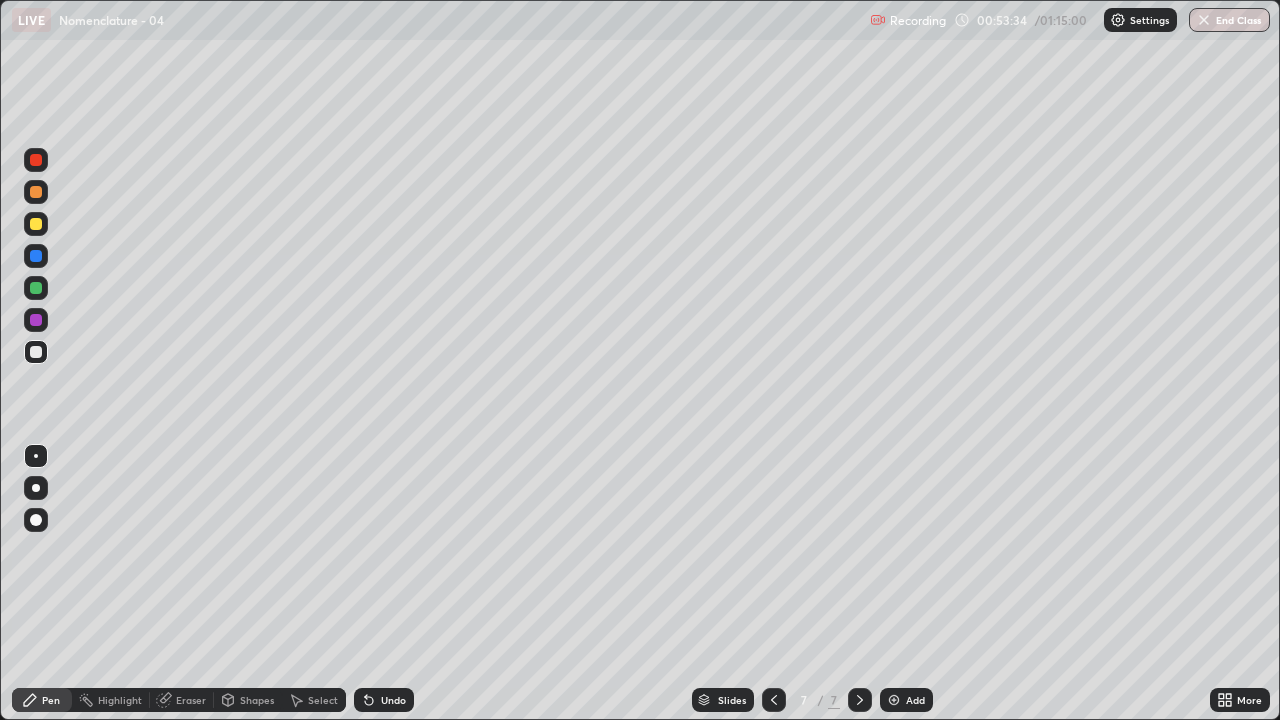 click at bounding box center (36, 352) 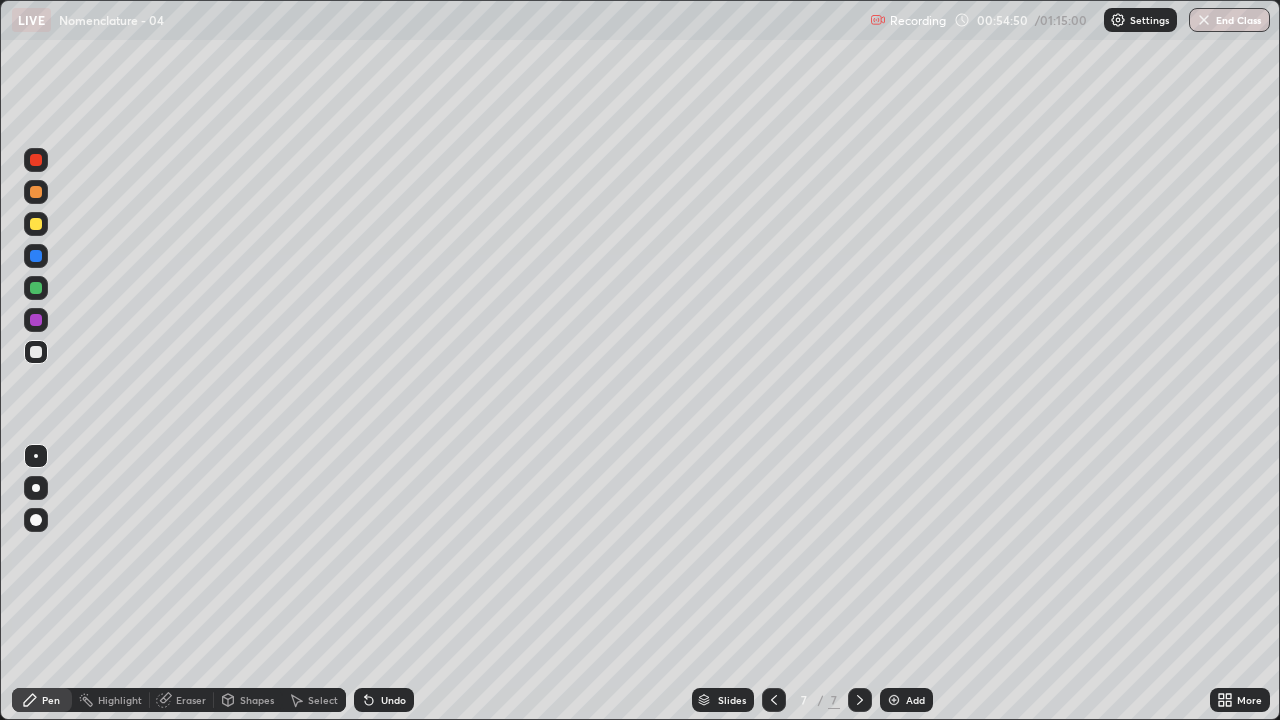 click at bounding box center [36, 160] 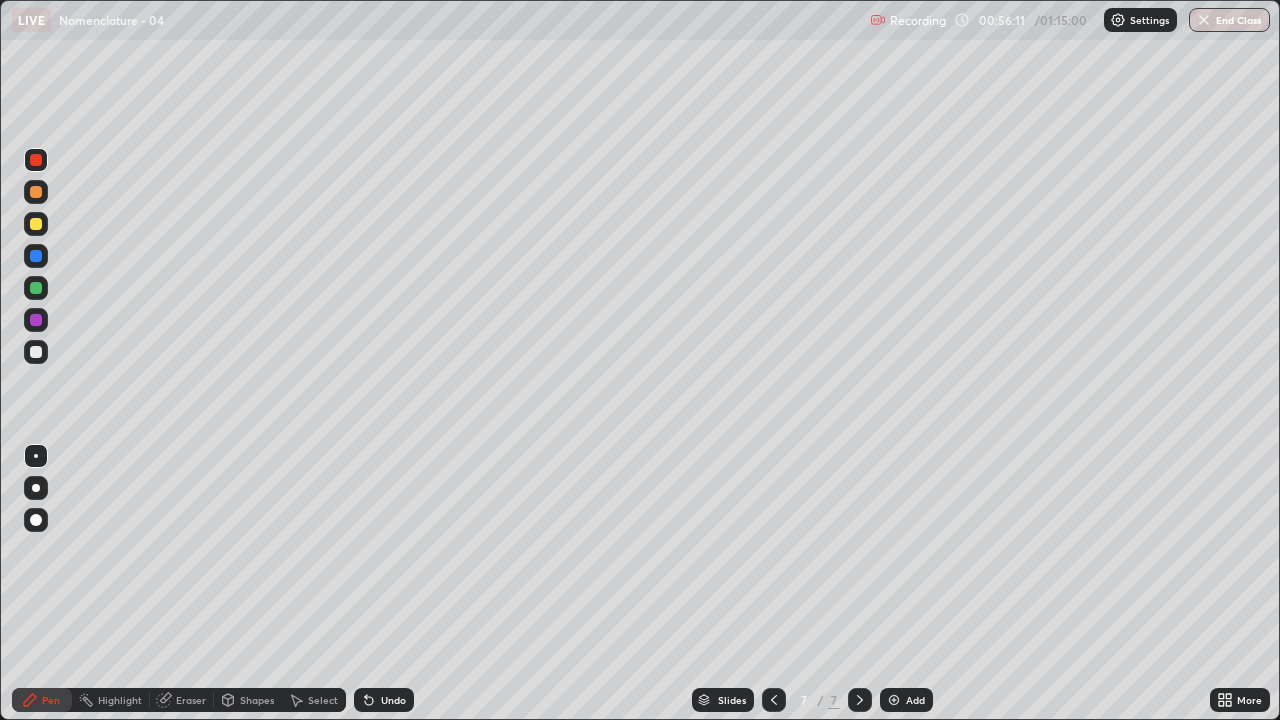 click at bounding box center [36, 352] 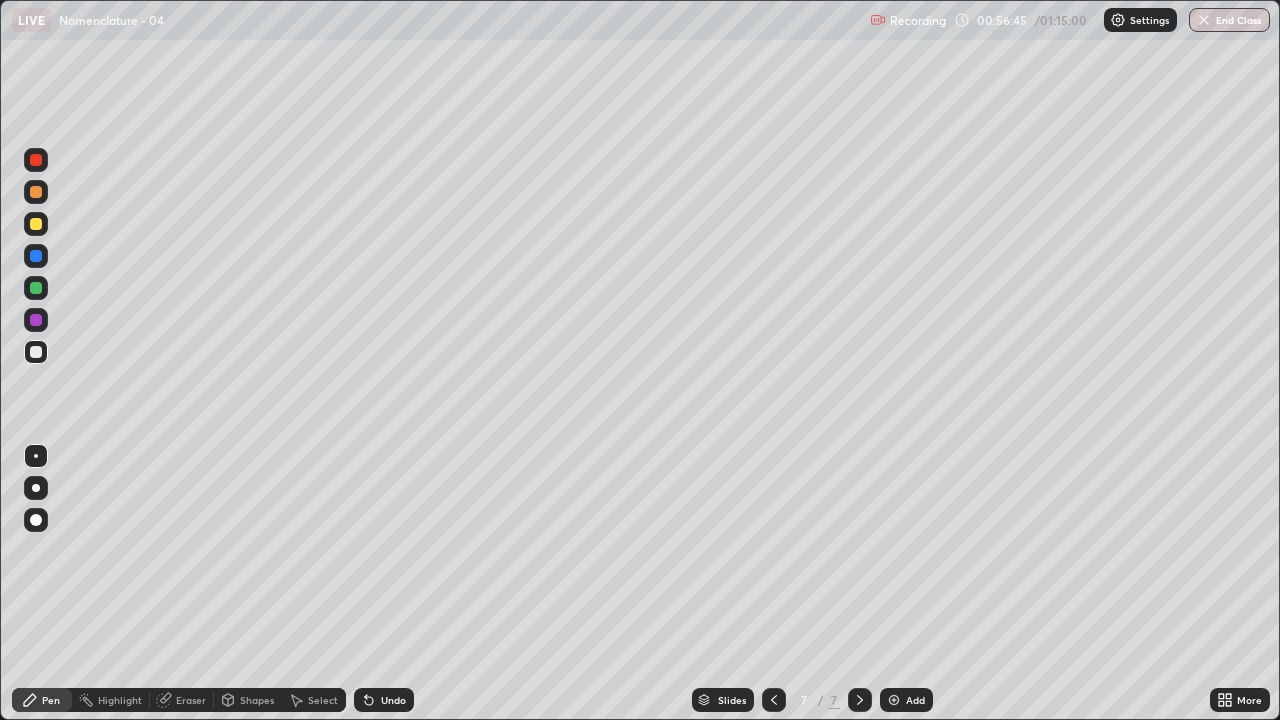click at bounding box center [36, 160] 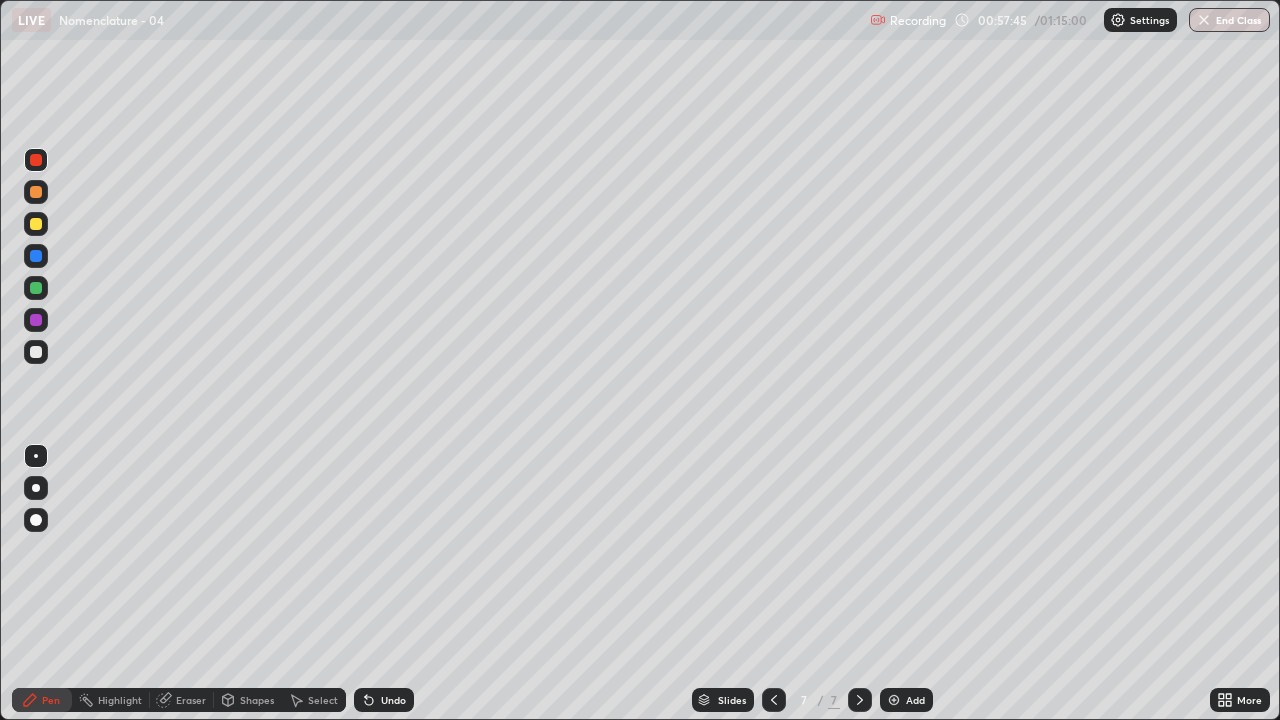 click on "Eraser" at bounding box center [191, 700] 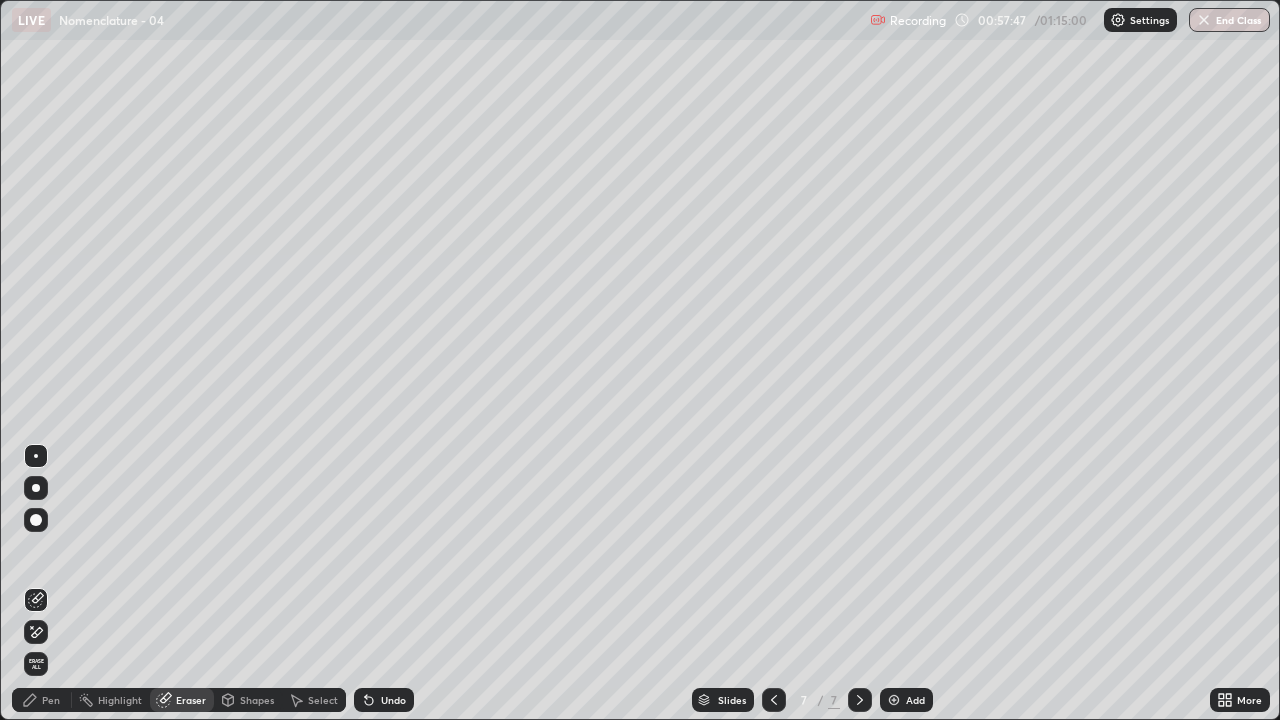 click on "Pen" at bounding box center [42, 700] 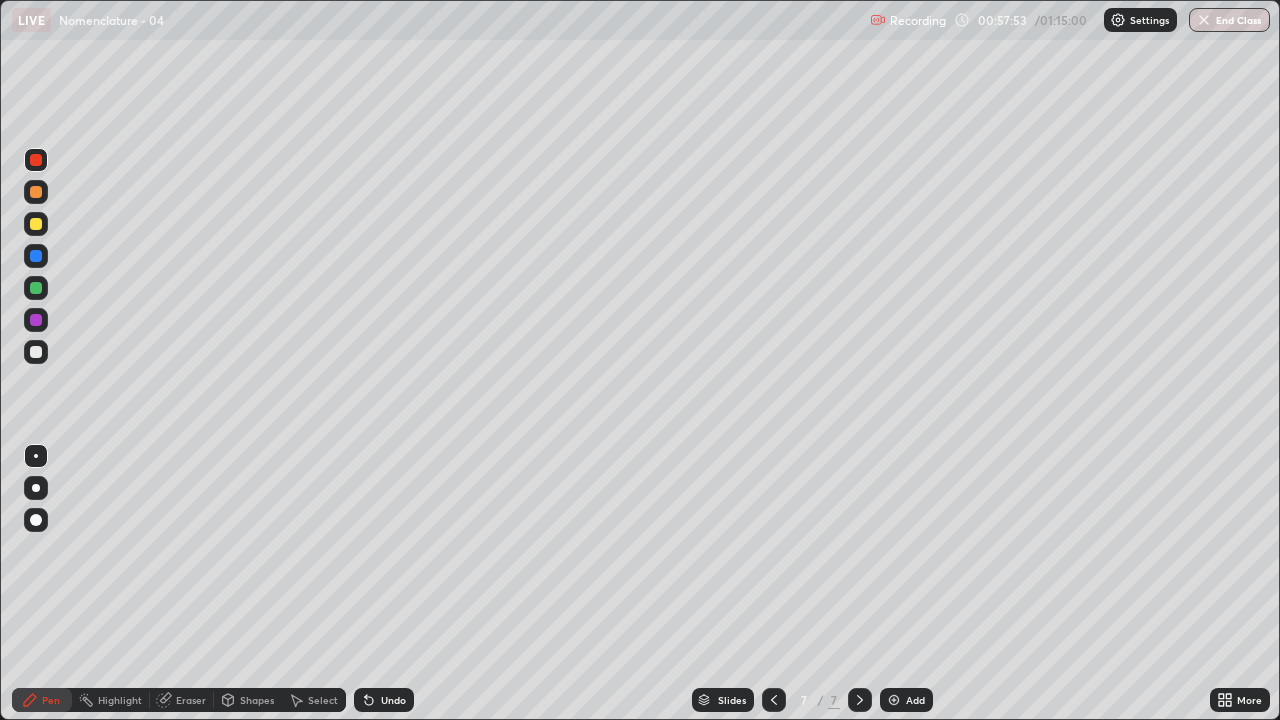 click at bounding box center [36, 352] 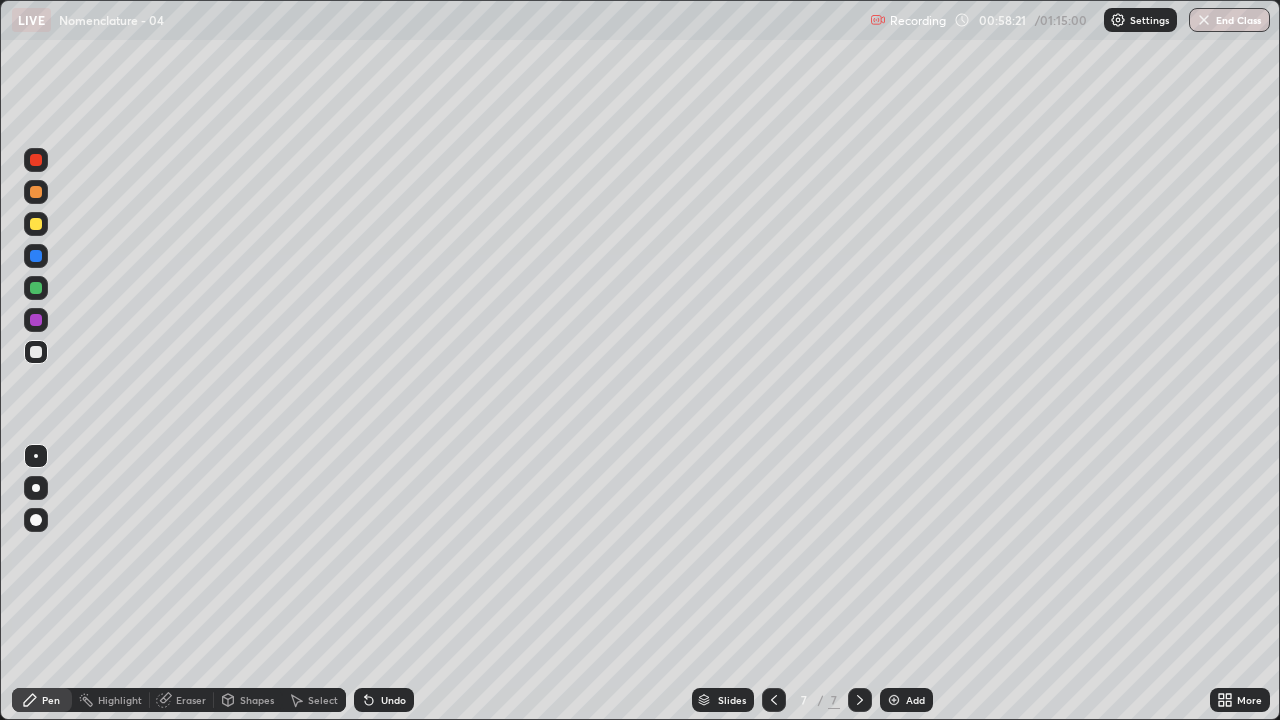 click at bounding box center (36, 160) 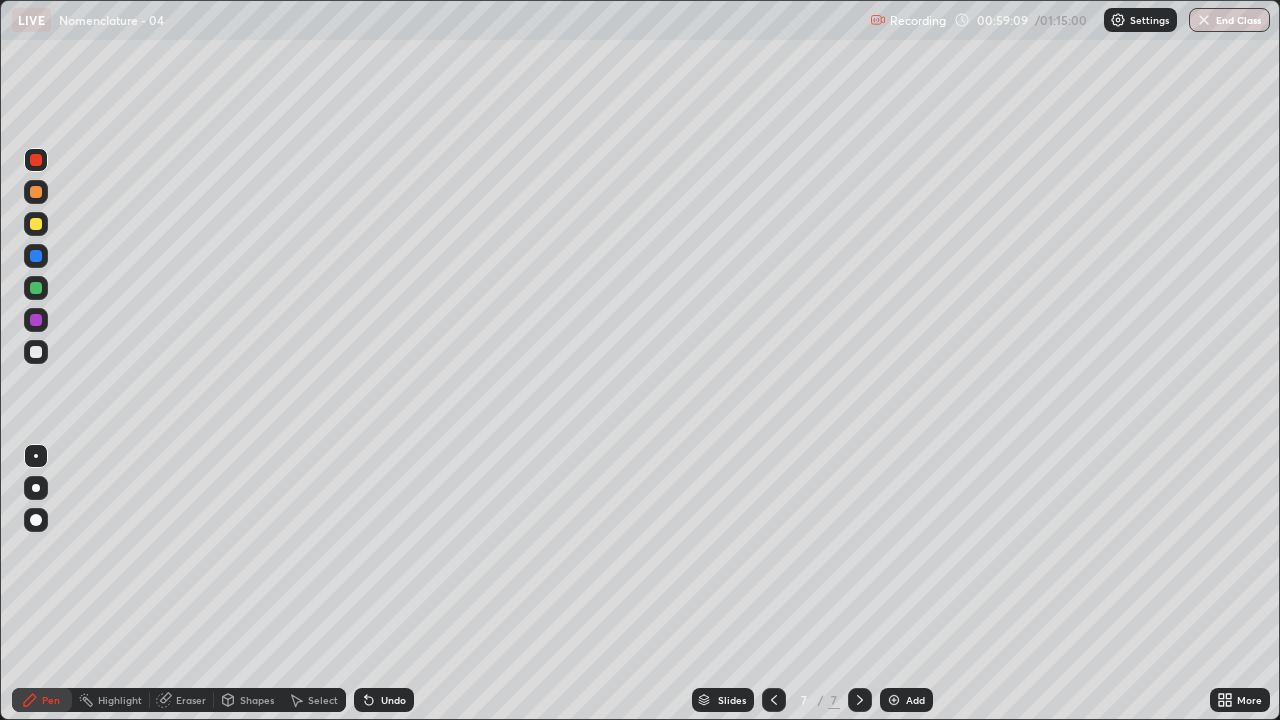 click at bounding box center [36, 352] 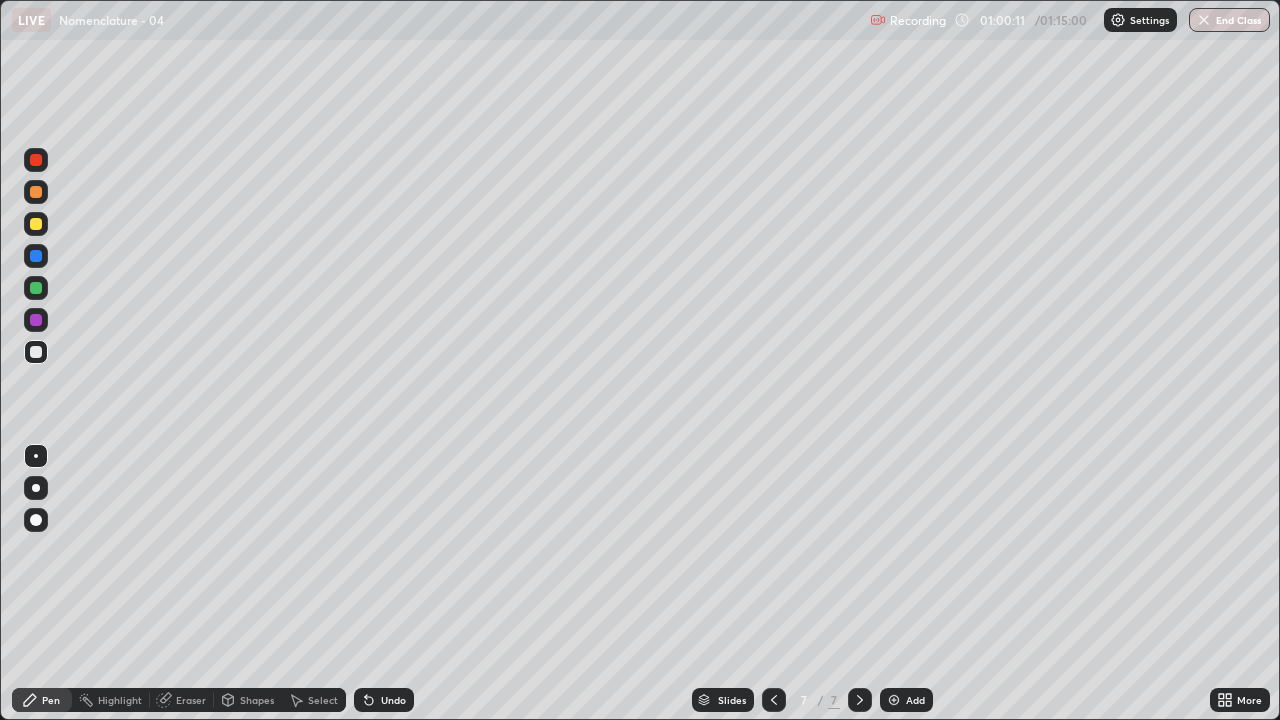 click at bounding box center (36, 160) 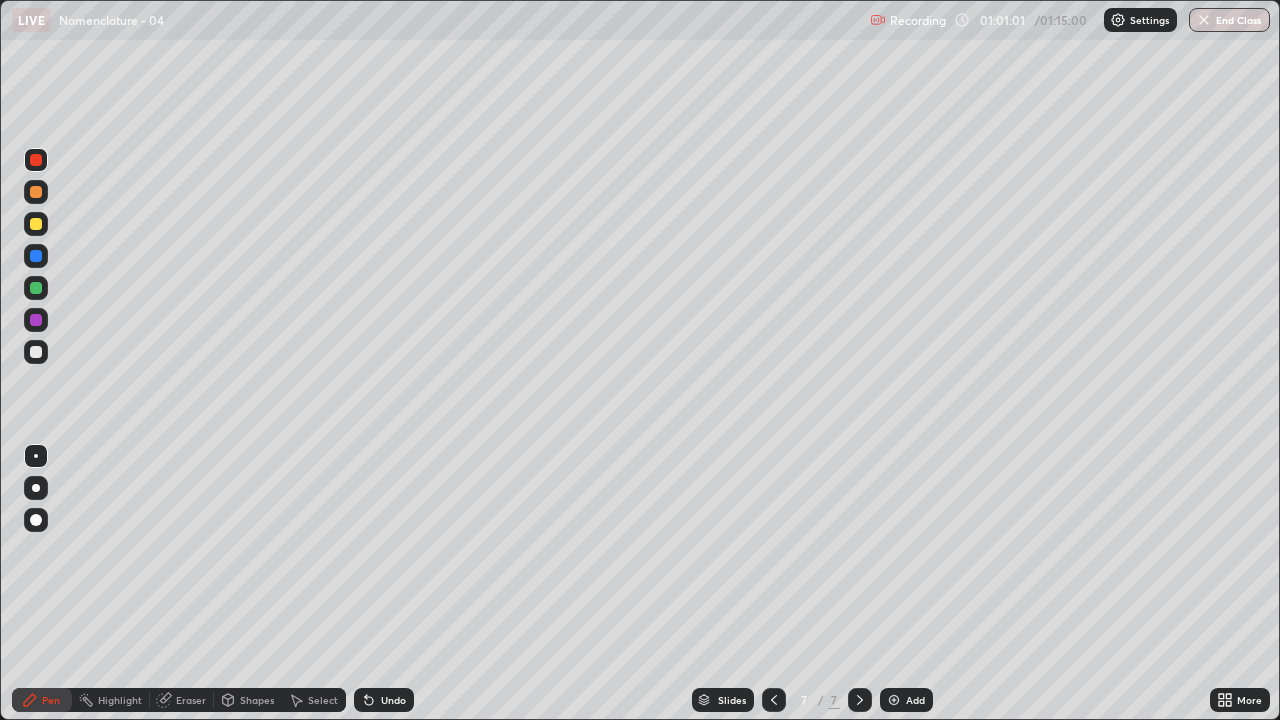 click on "Eraser" at bounding box center [191, 700] 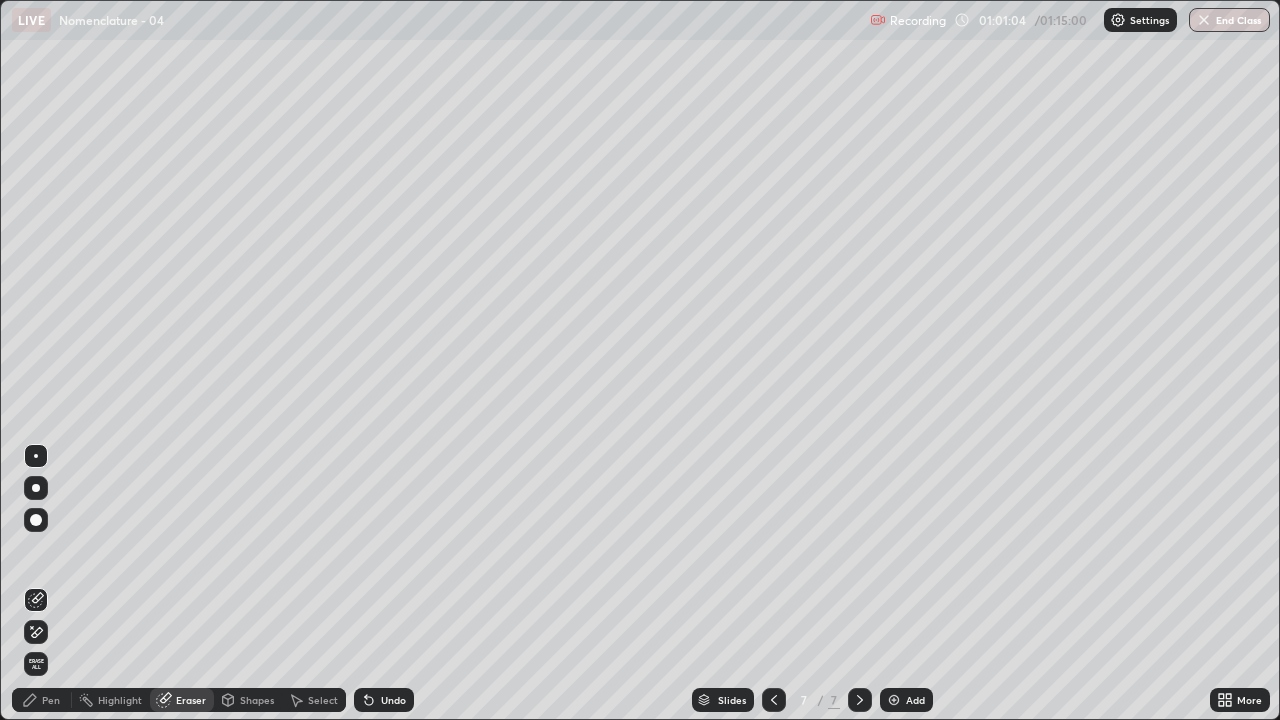 click on "Pen" at bounding box center [51, 700] 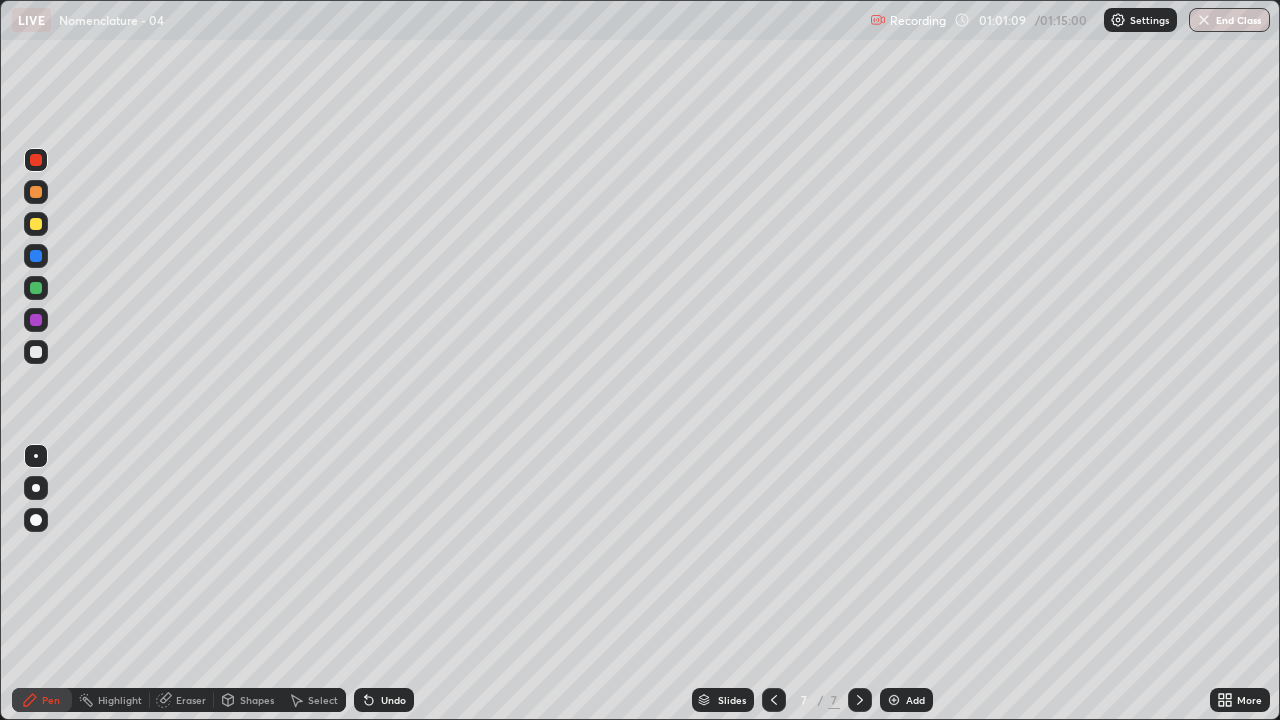 click at bounding box center [36, 352] 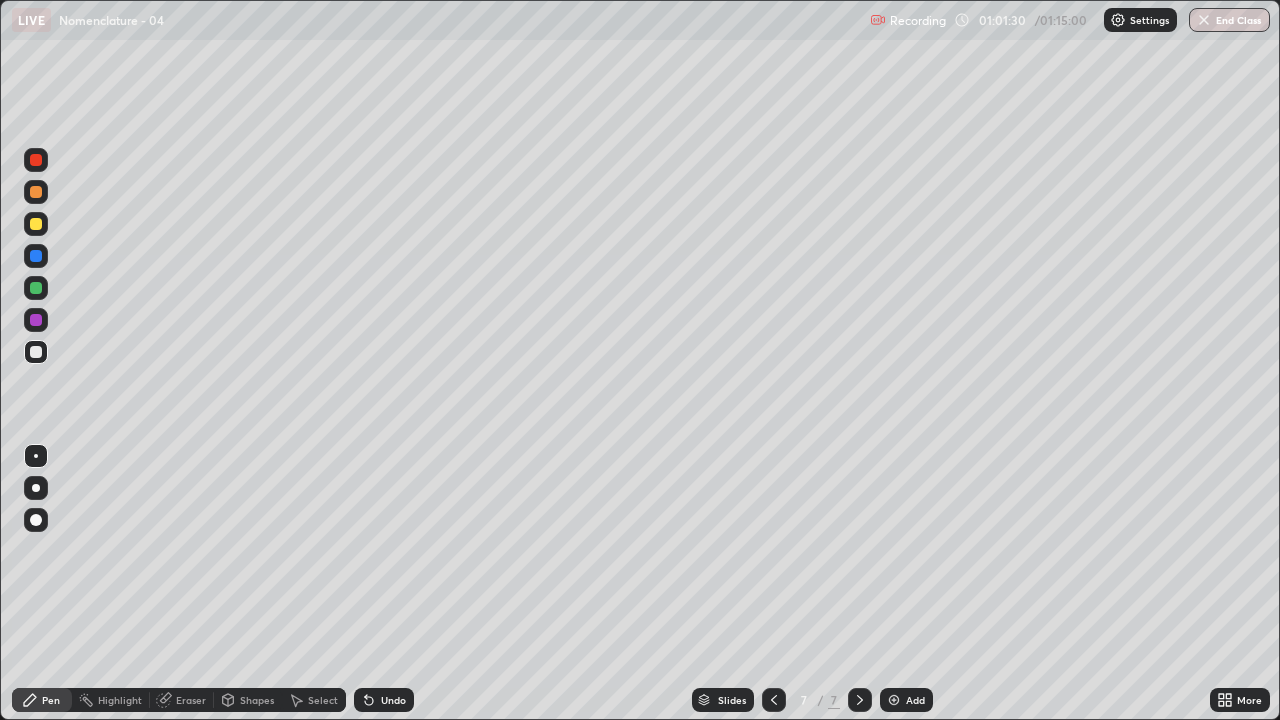 click at bounding box center (36, 160) 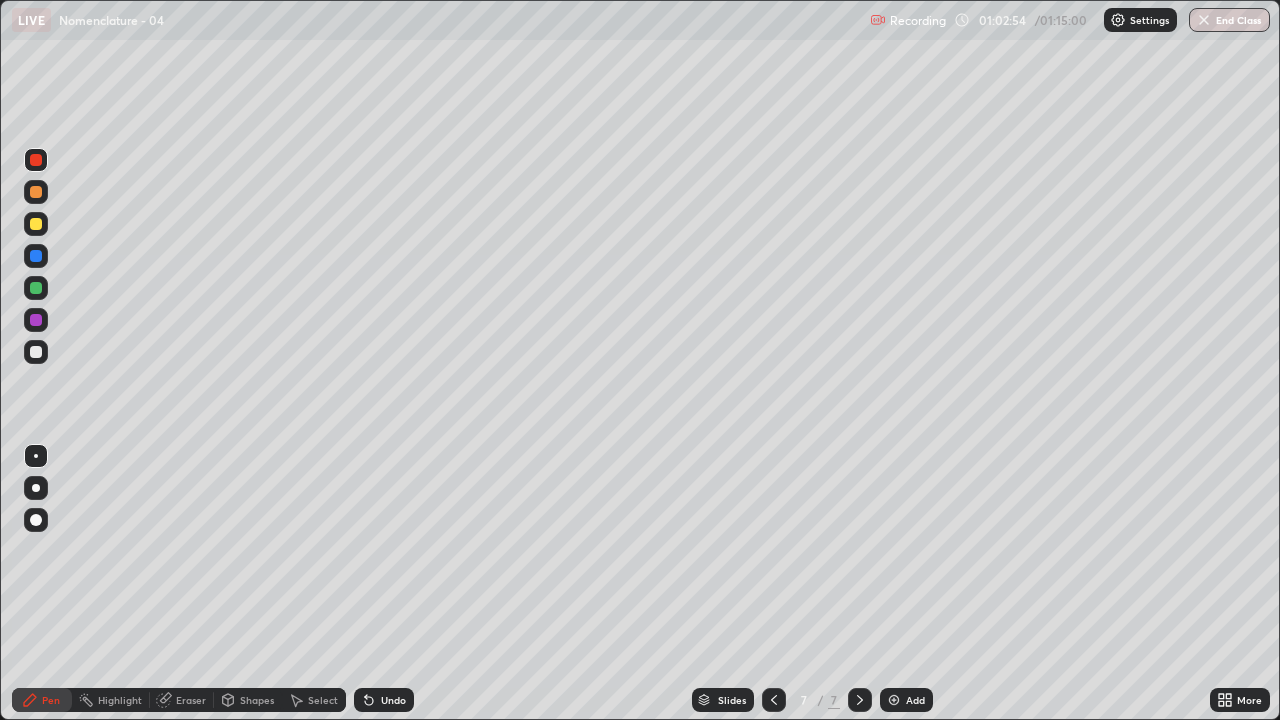 click at bounding box center [894, 700] 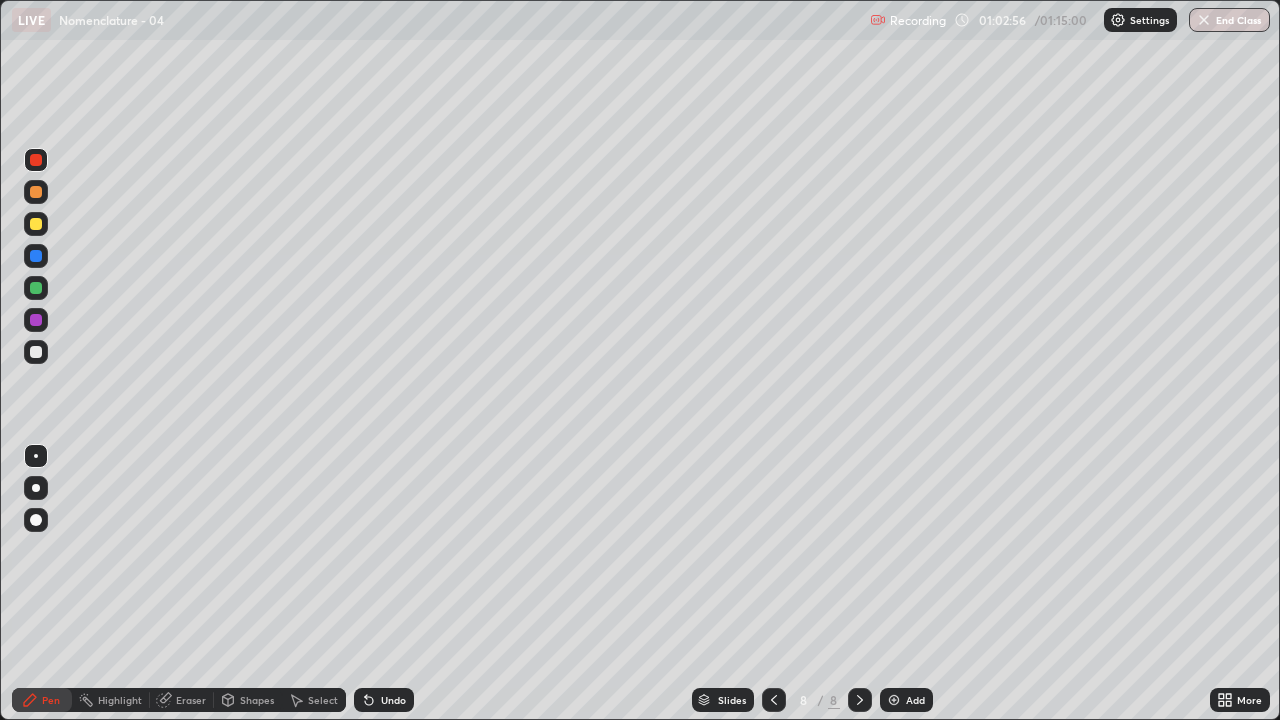 click at bounding box center [36, 352] 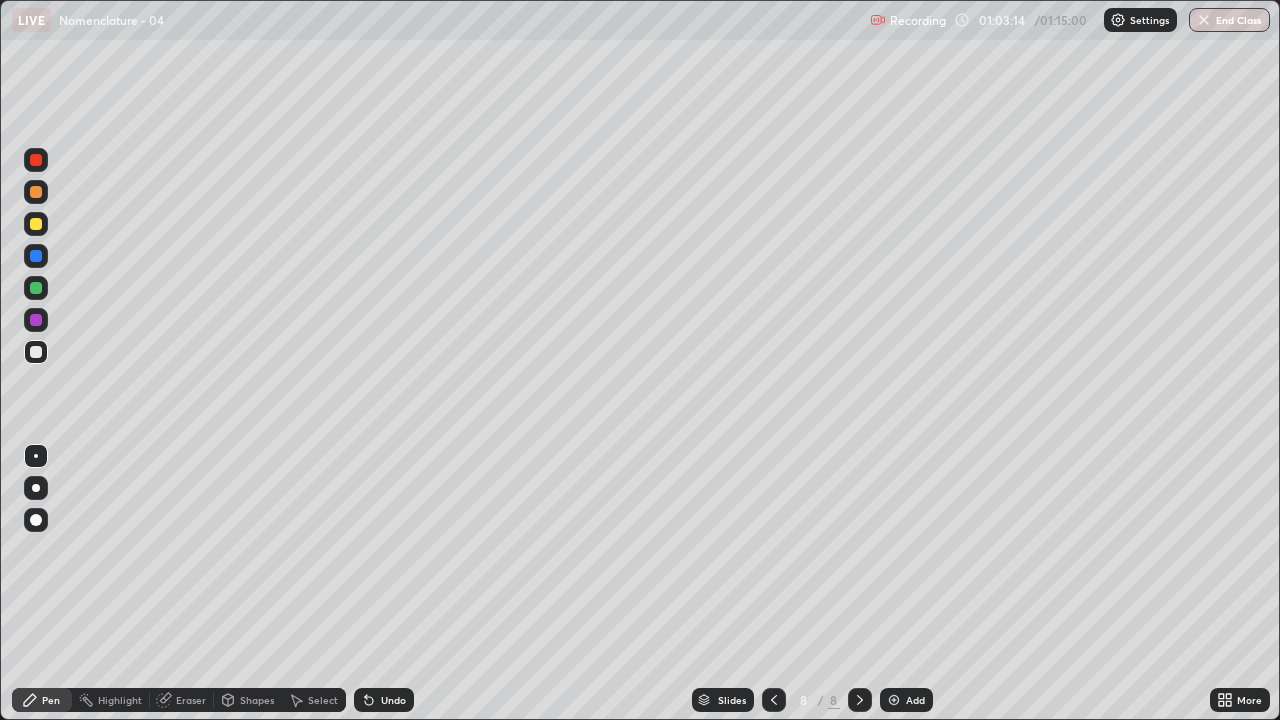 click at bounding box center (36, 160) 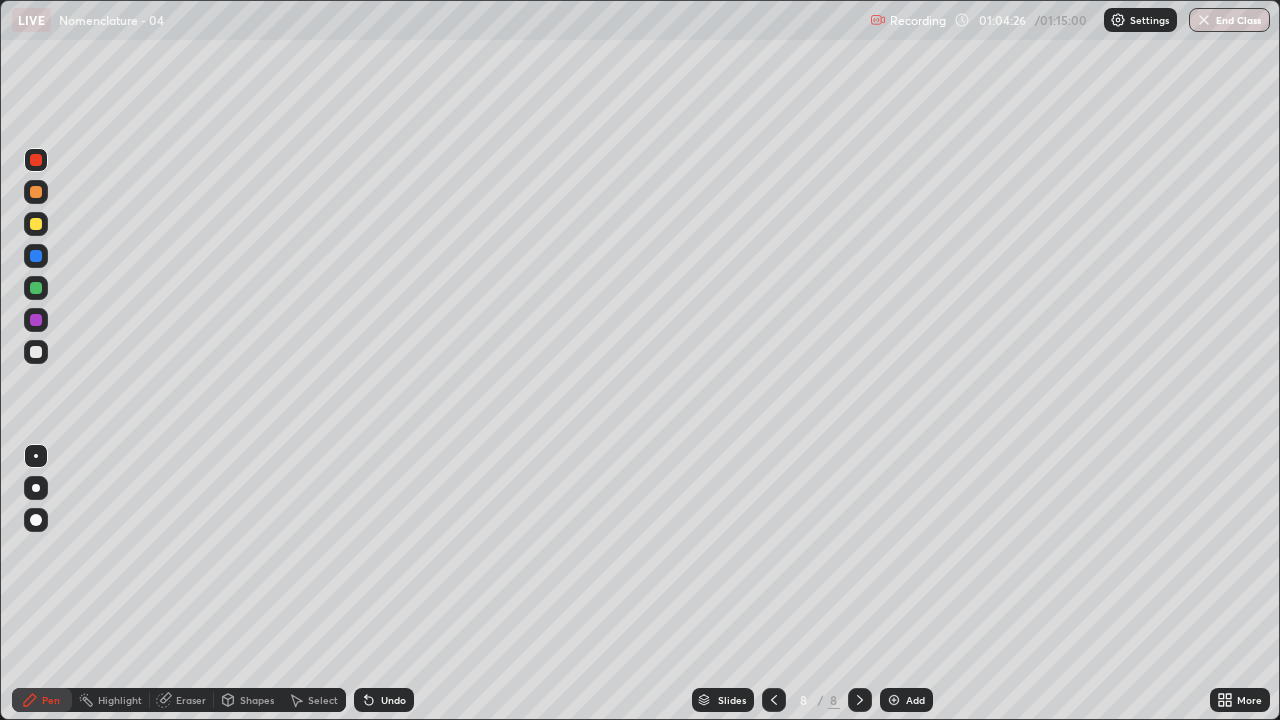 click at bounding box center (36, 352) 